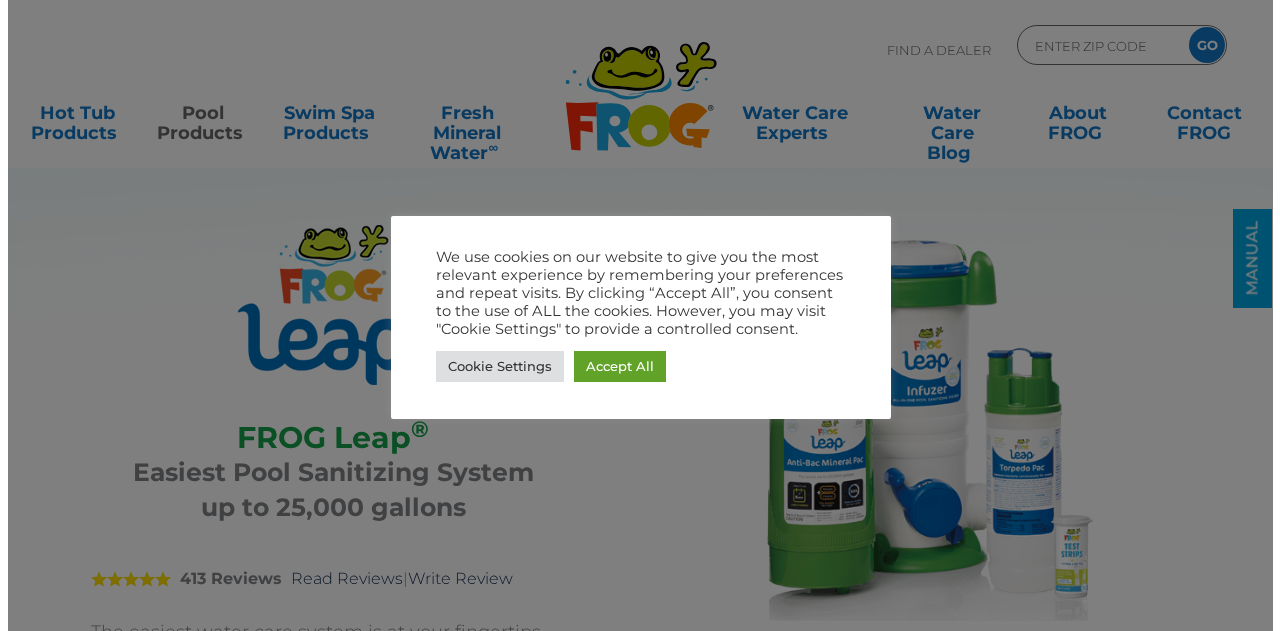 scroll, scrollTop: 0, scrollLeft: 0, axis: both 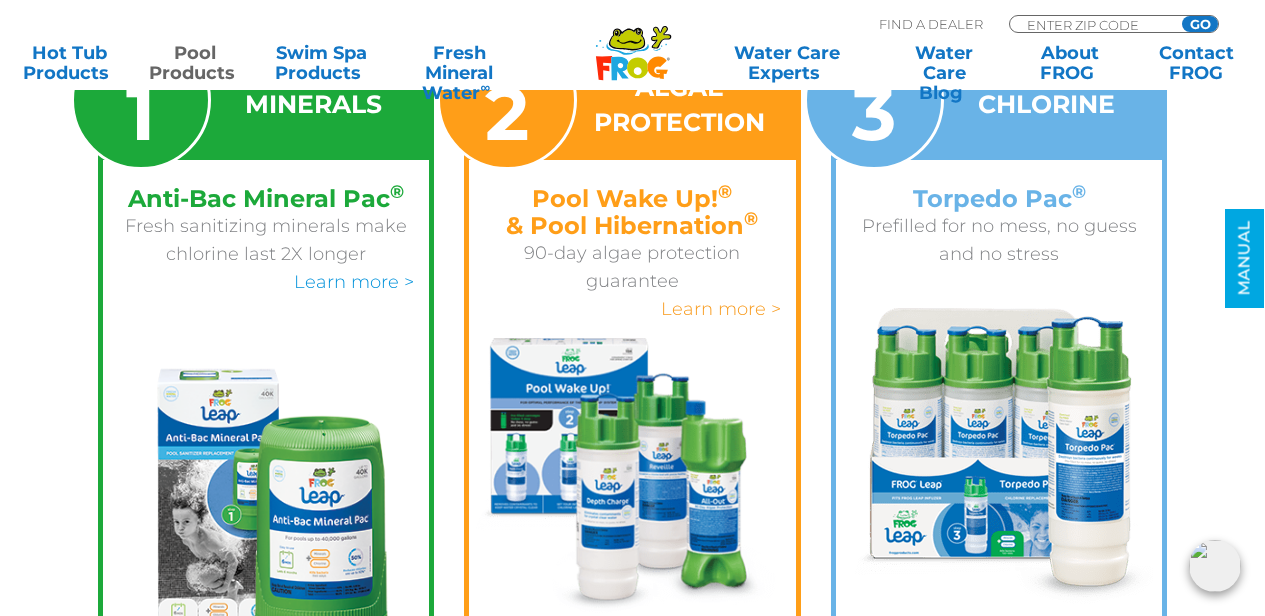 click on "Learn more >" at bounding box center (721, 309) 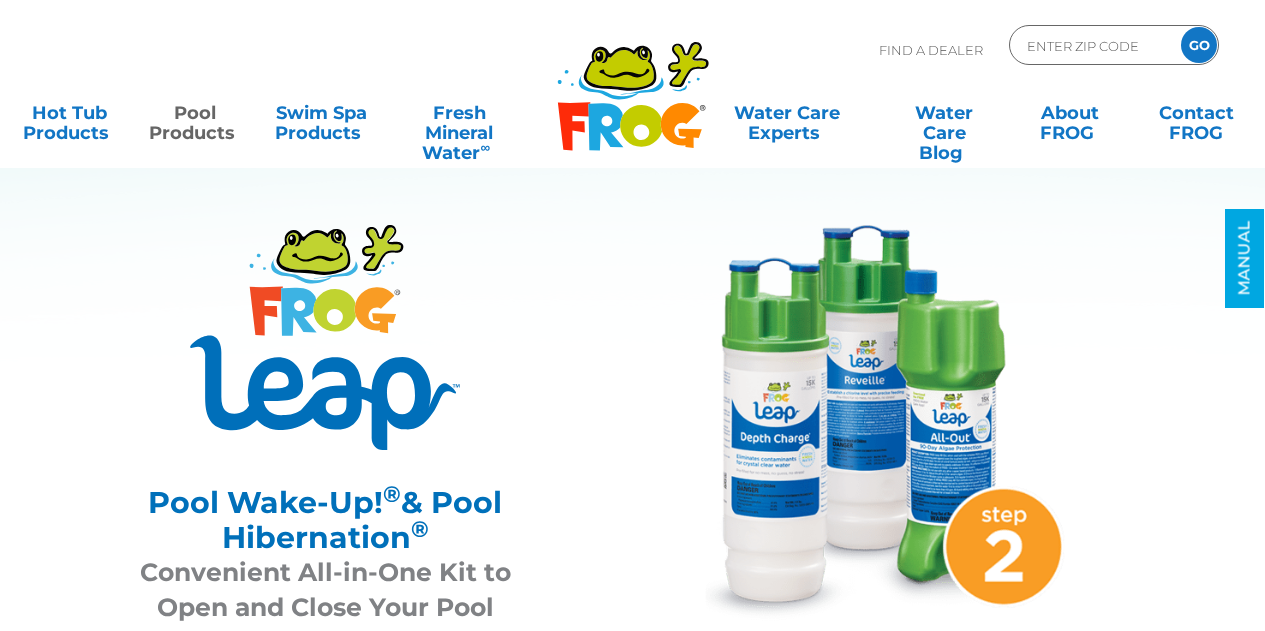 scroll, scrollTop: 0, scrollLeft: 0, axis: both 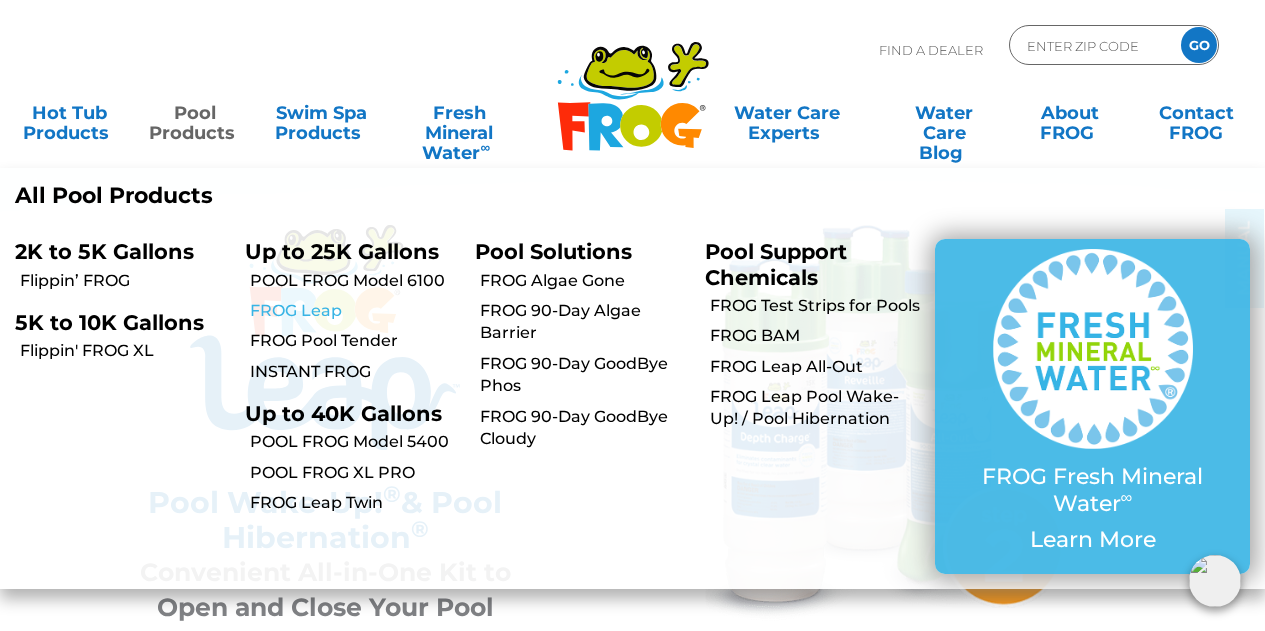 click on "FROG Leap" at bounding box center [355, 311] 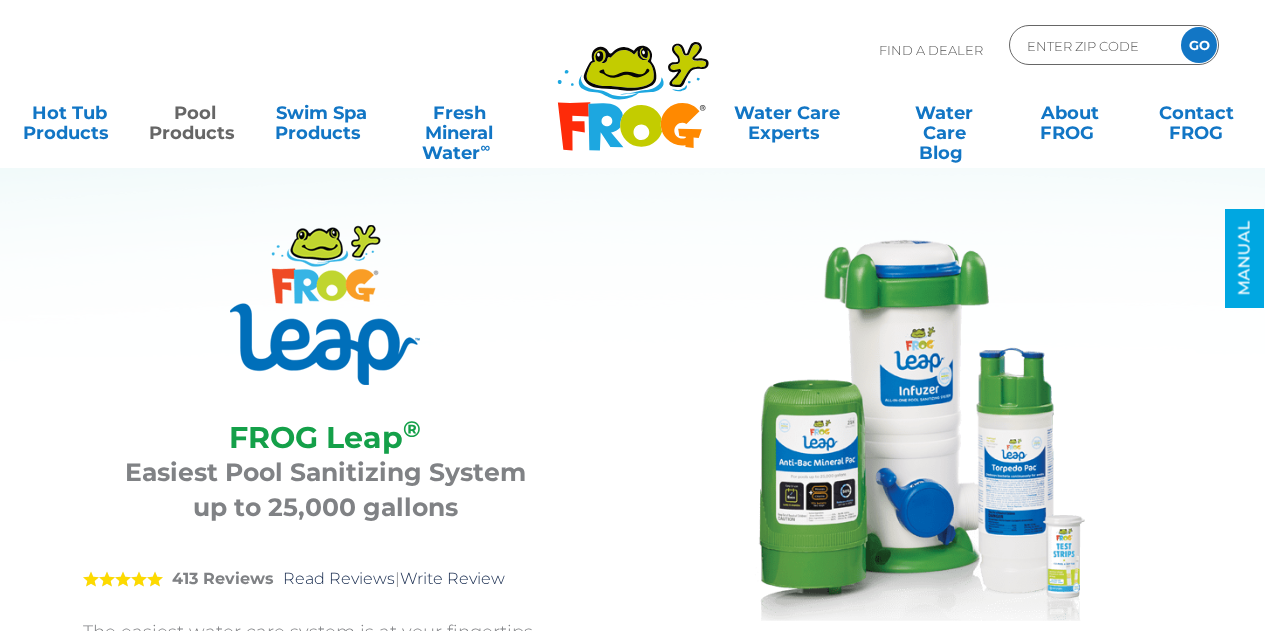 scroll, scrollTop: 0, scrollLeft: 0, axis: both 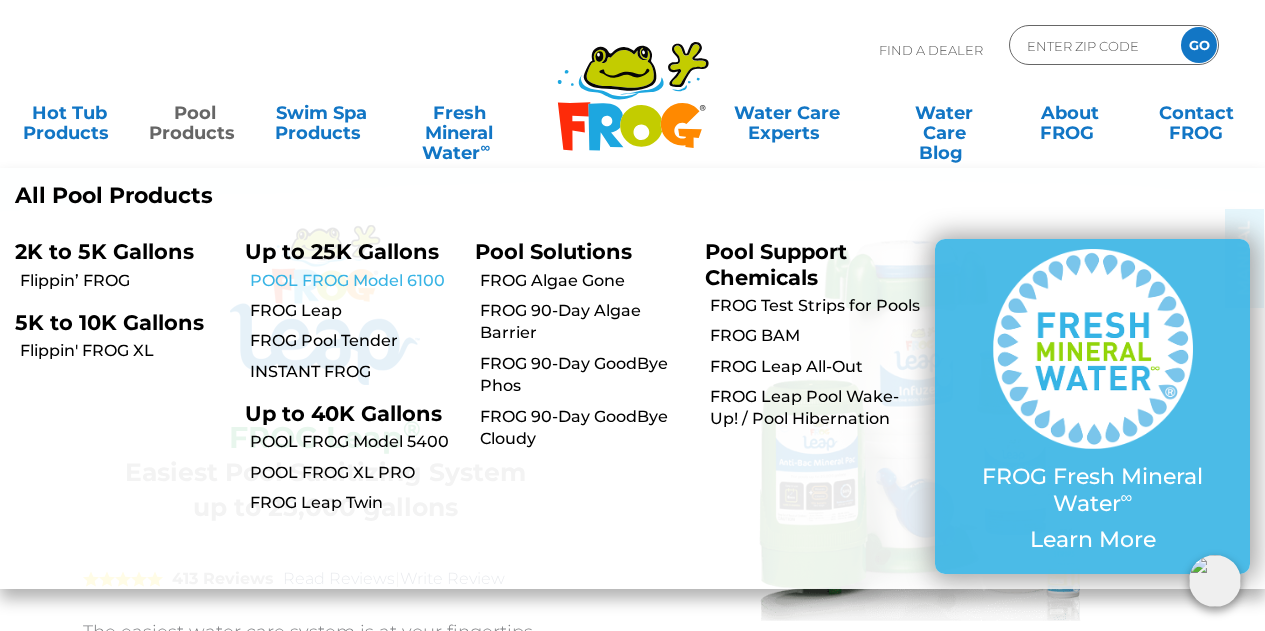 click on "POOL FROG Model 6100" at bounding box center (355, 281) 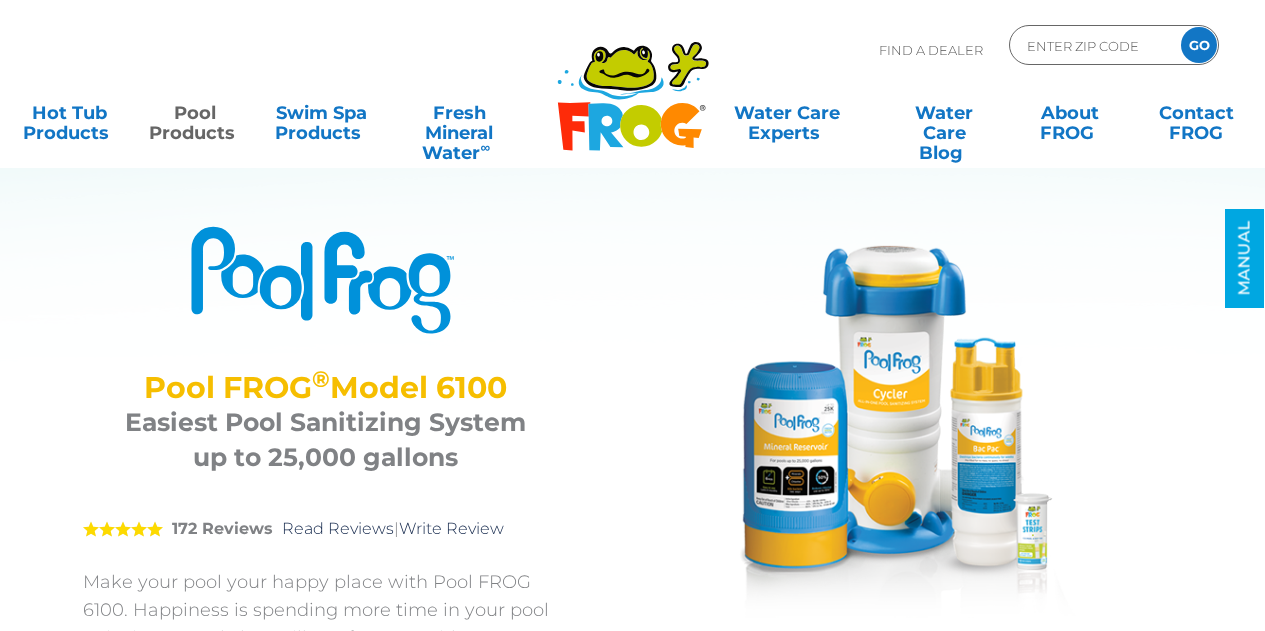 scroll, scrollTop: 0, scrollLeft: 0, axis: both 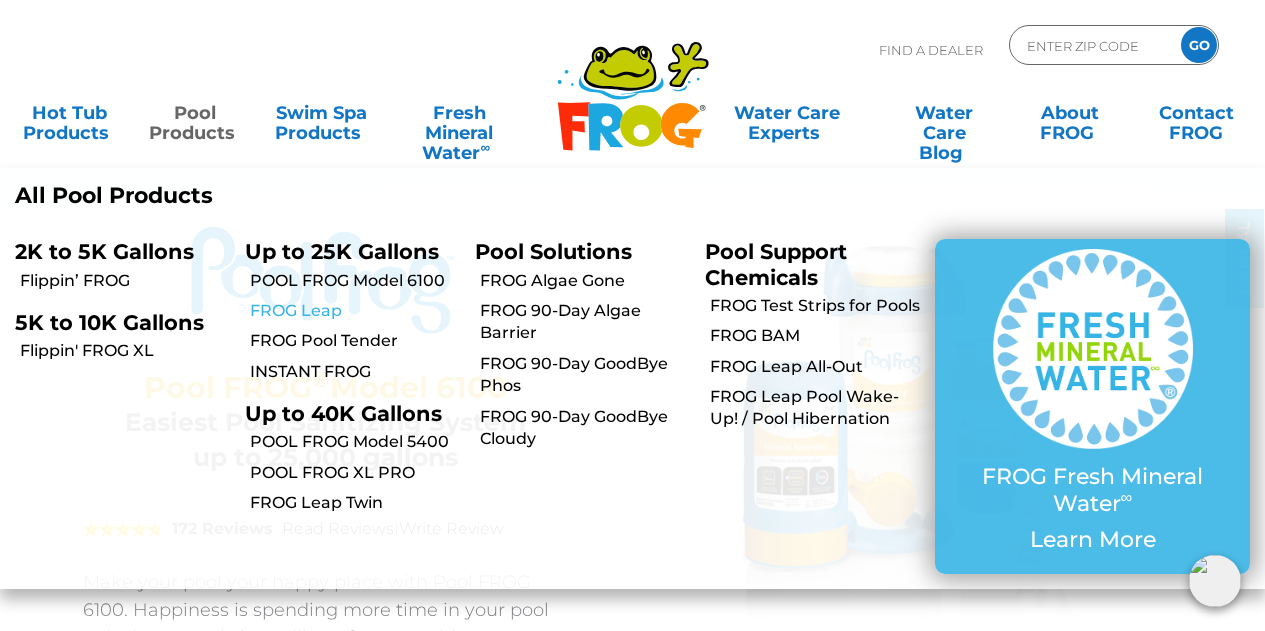 click on "FROG Leap" at bounding box center [355, 311] 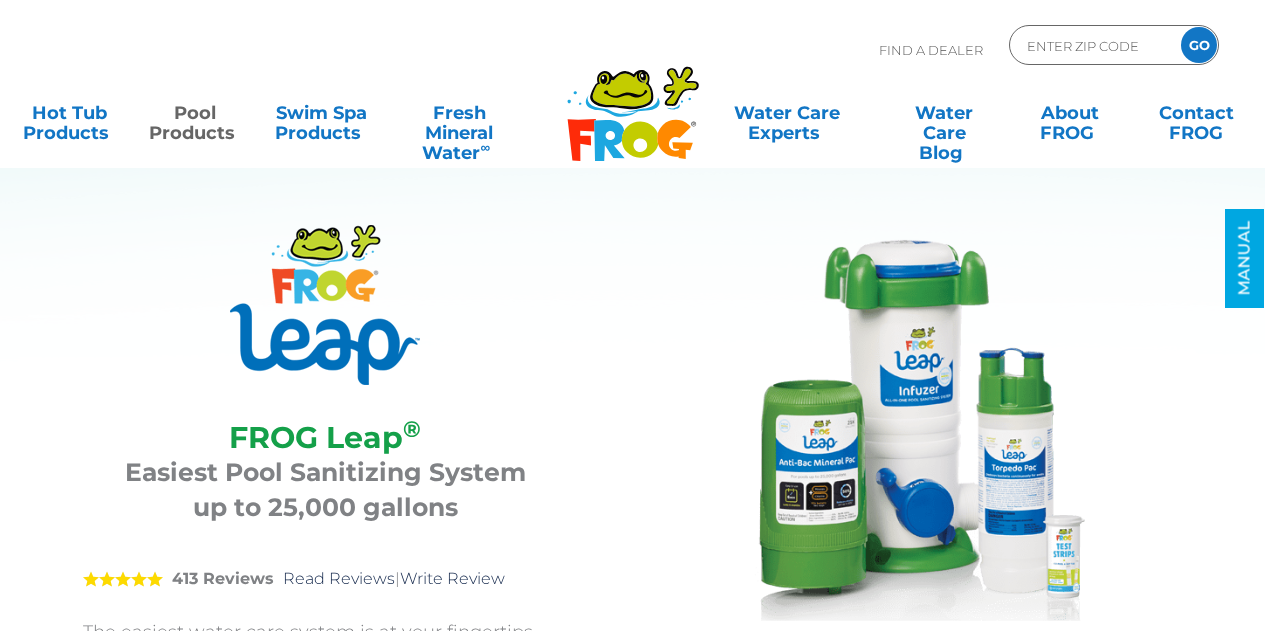 scroll, scrollTop: 0, scrollLeft: 0, axis: both 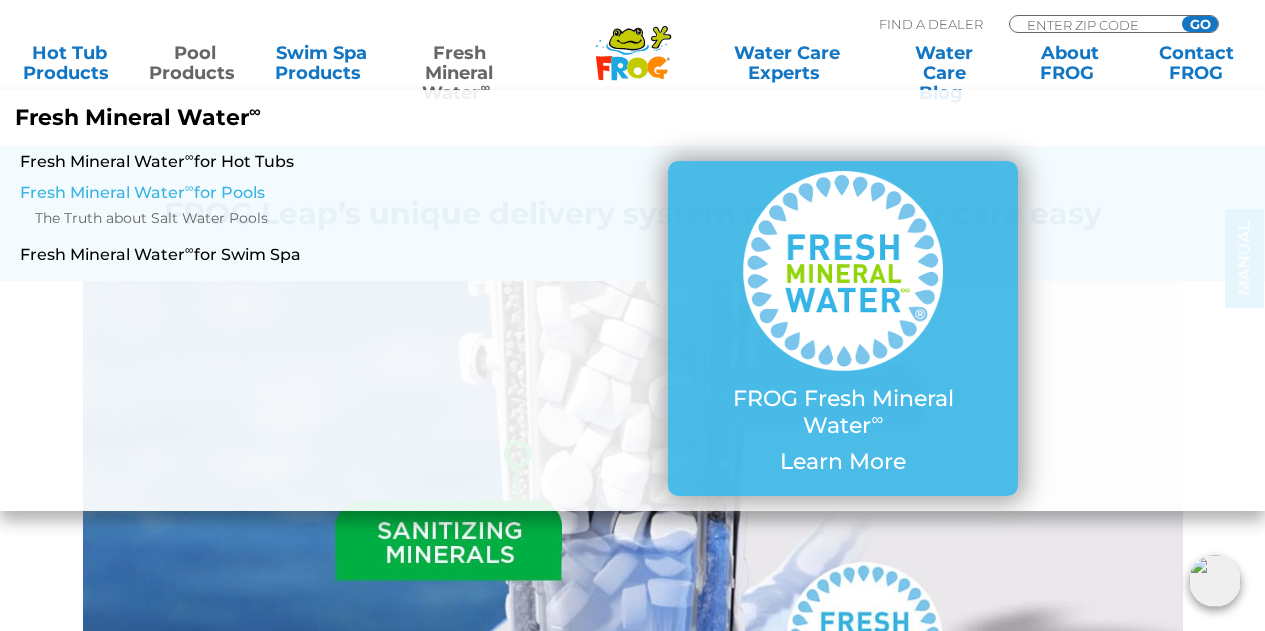 click on "Fresh Mineral Water ∞  for Pools" at bounding box center [221, 193] 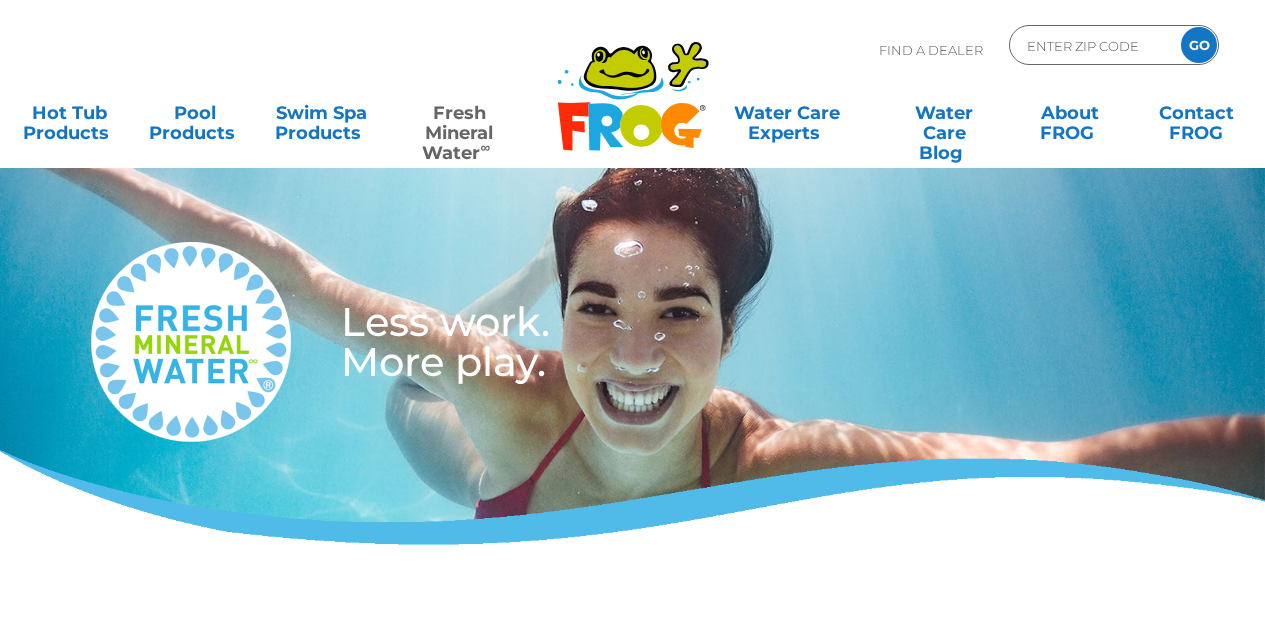 scroll, scrollTop: 0, scrollLeft: 0, axis: both 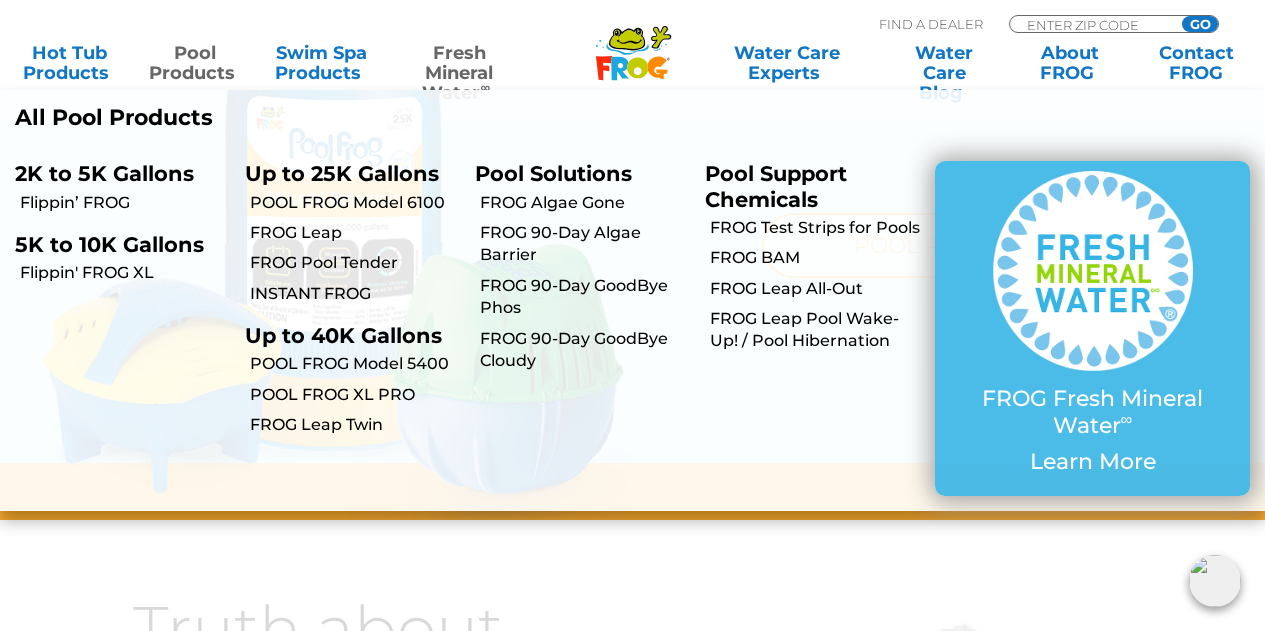 click on "Pool  Products" at bounding box center [195, 63] 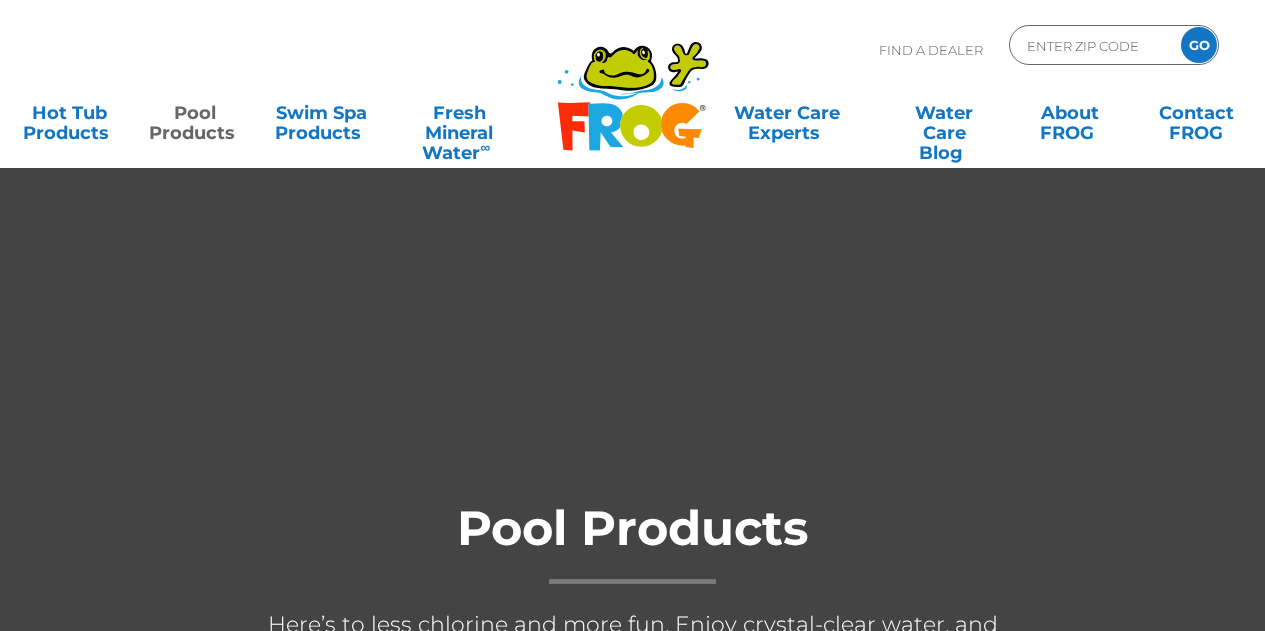 scroll, scrollTop: 0, scrollLeft: 0, axis: both 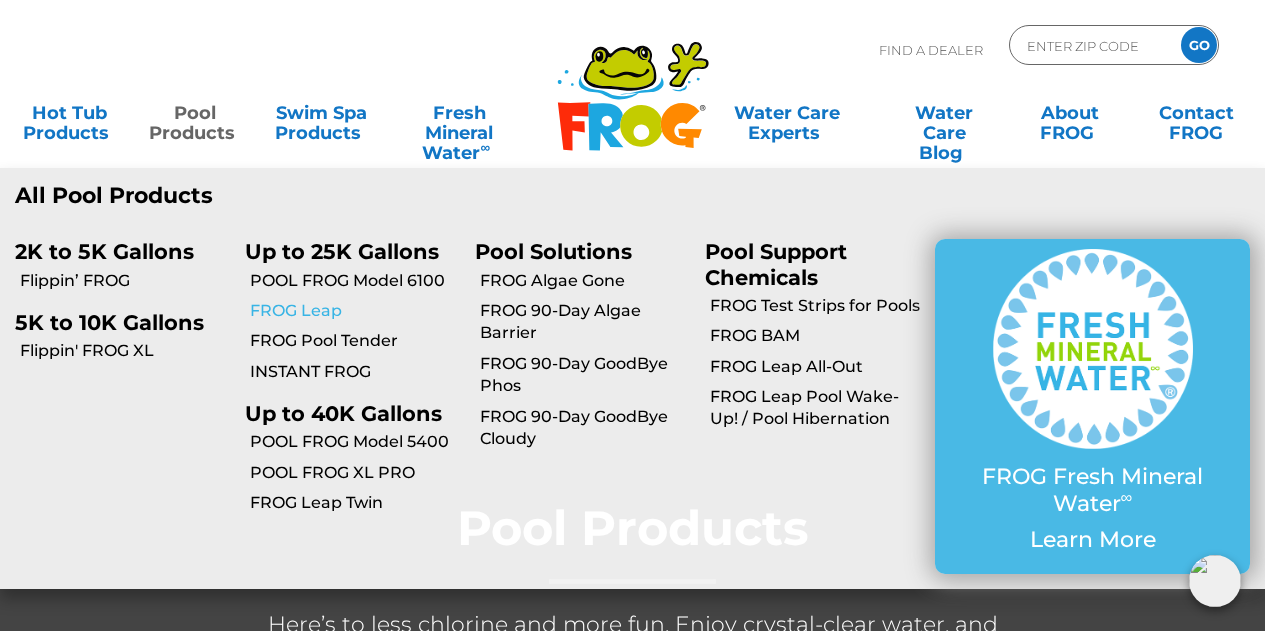 click on "FROG Leap" at bounding box center (355, 311) 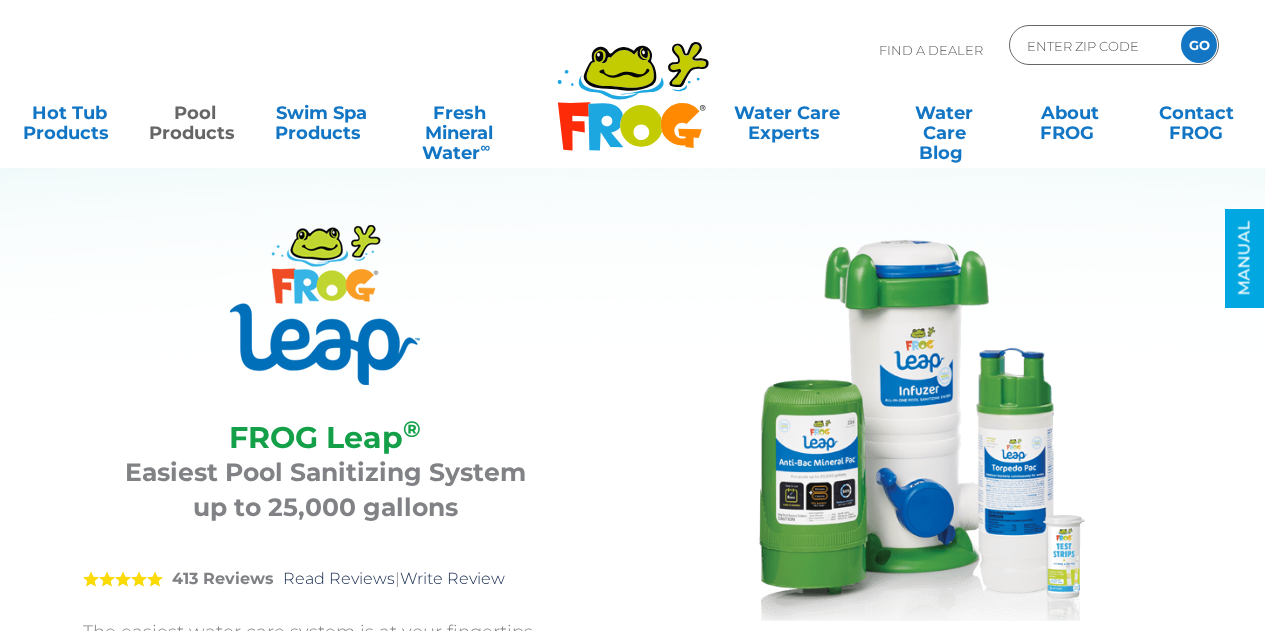 scroll, scrollTop: 0, scrollLeft: 0, axis: both 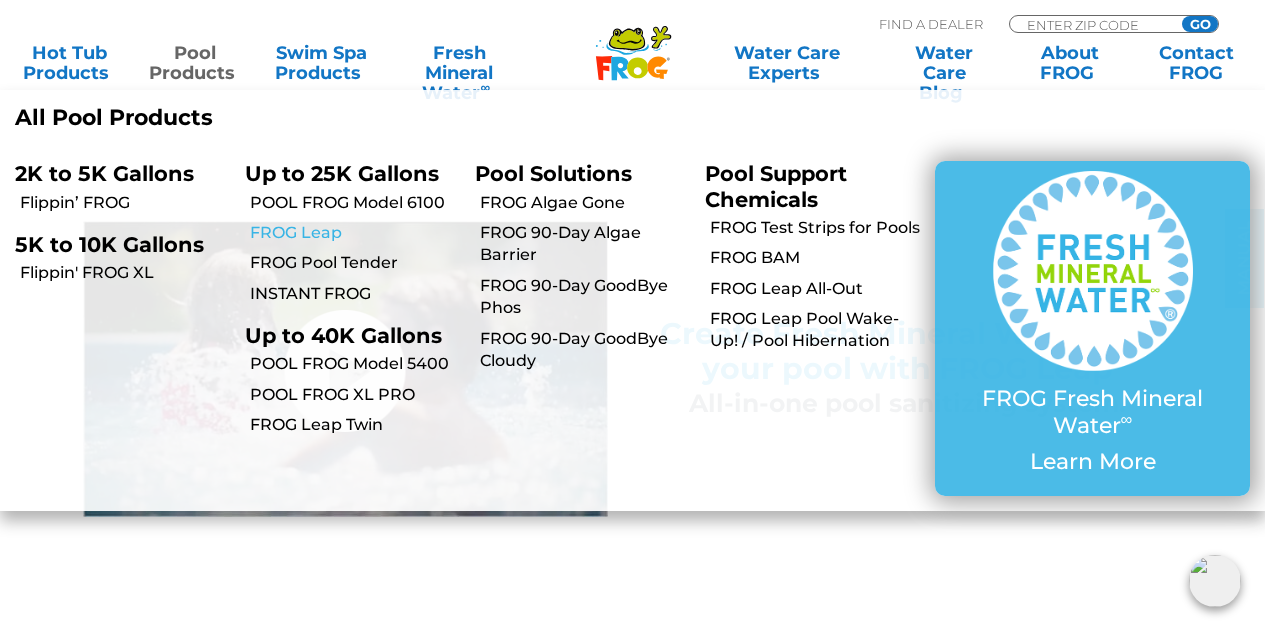 click on "FROG Leap" at bounding box center (355, 233) 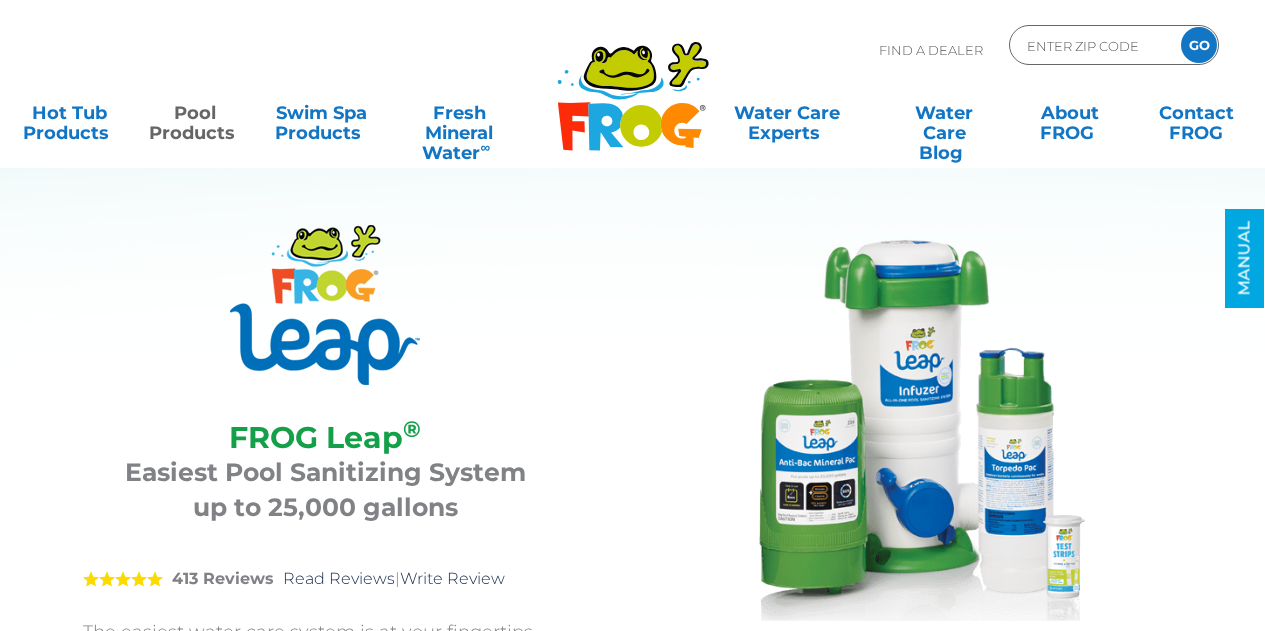 scroll, scrollTop: 0, scrollLeft: 0, axis: both 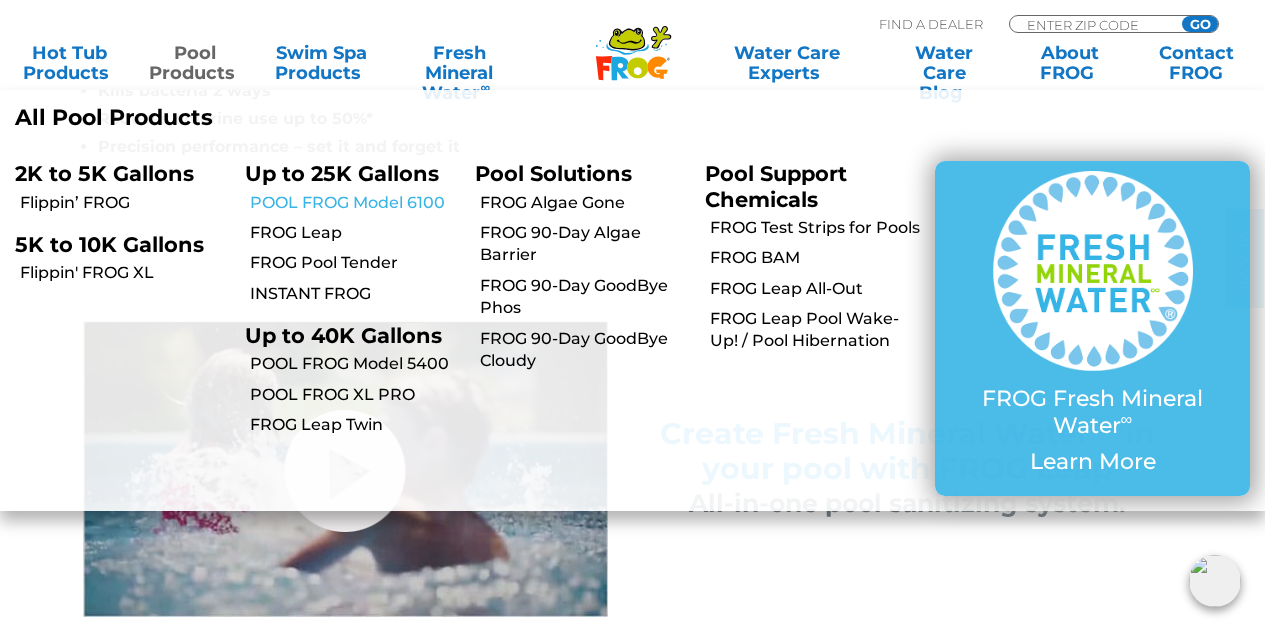 click on "POOL FROG Model 6100" at bounding box center [355, 203] 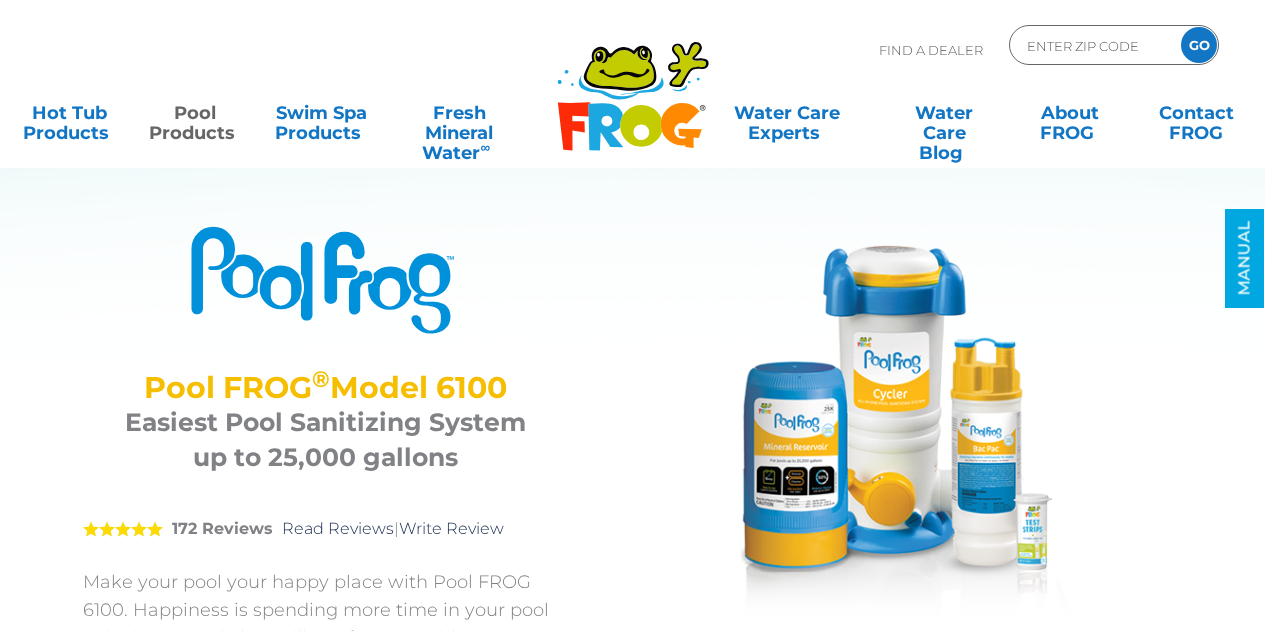 scroll, scrollTop: 168, scrollLeft: 0, axis: vertical 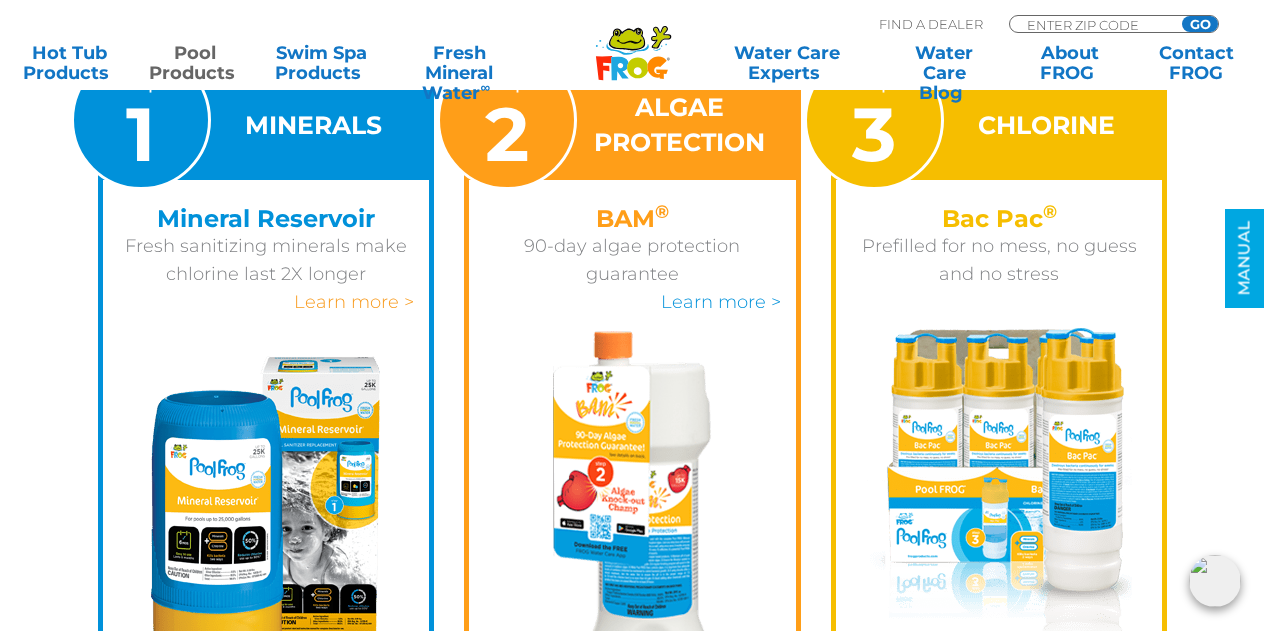 click on "Learn more >" at bounding box center [354, 302] 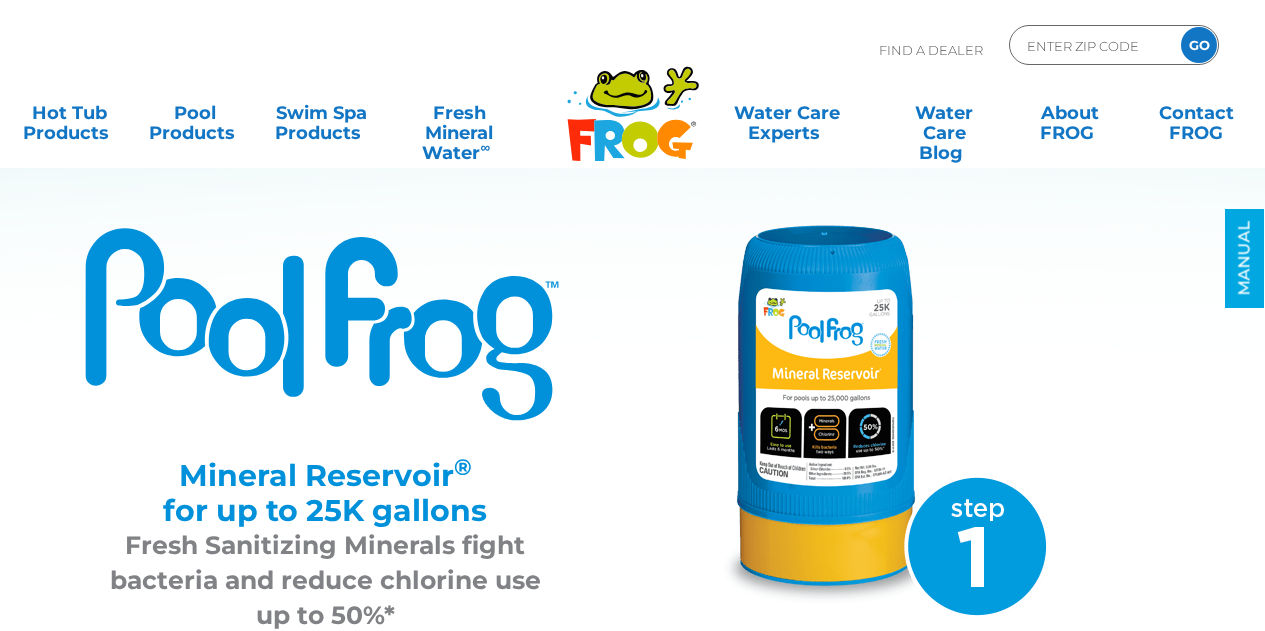 scroll, scrollTop: 0, scrollLeft: 0, axis: both 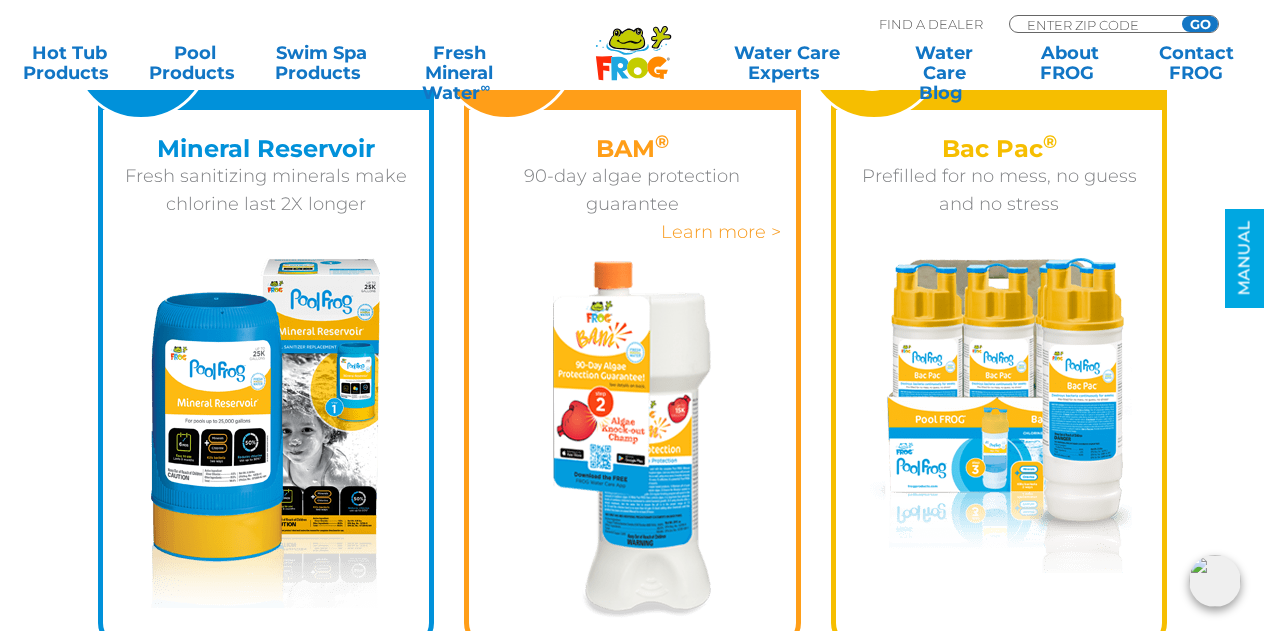 click on "Learn more >" at bounding box center (721, 232) 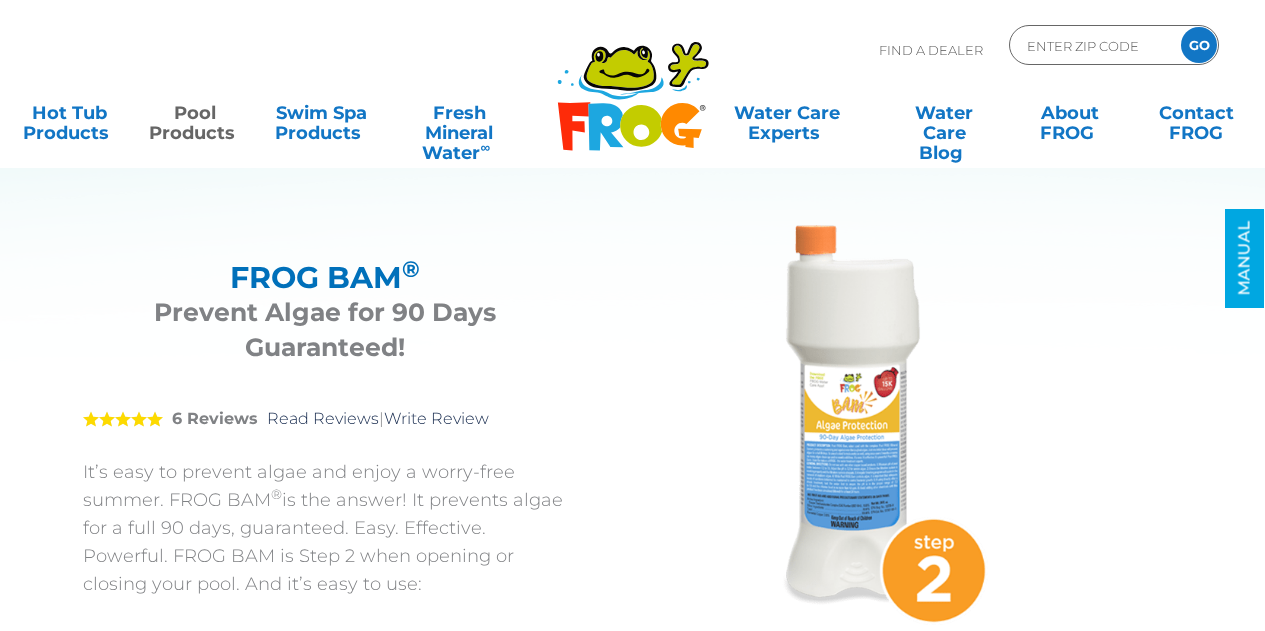 scroll, scrollTop: 0, scrollLeft: 0, axis: both 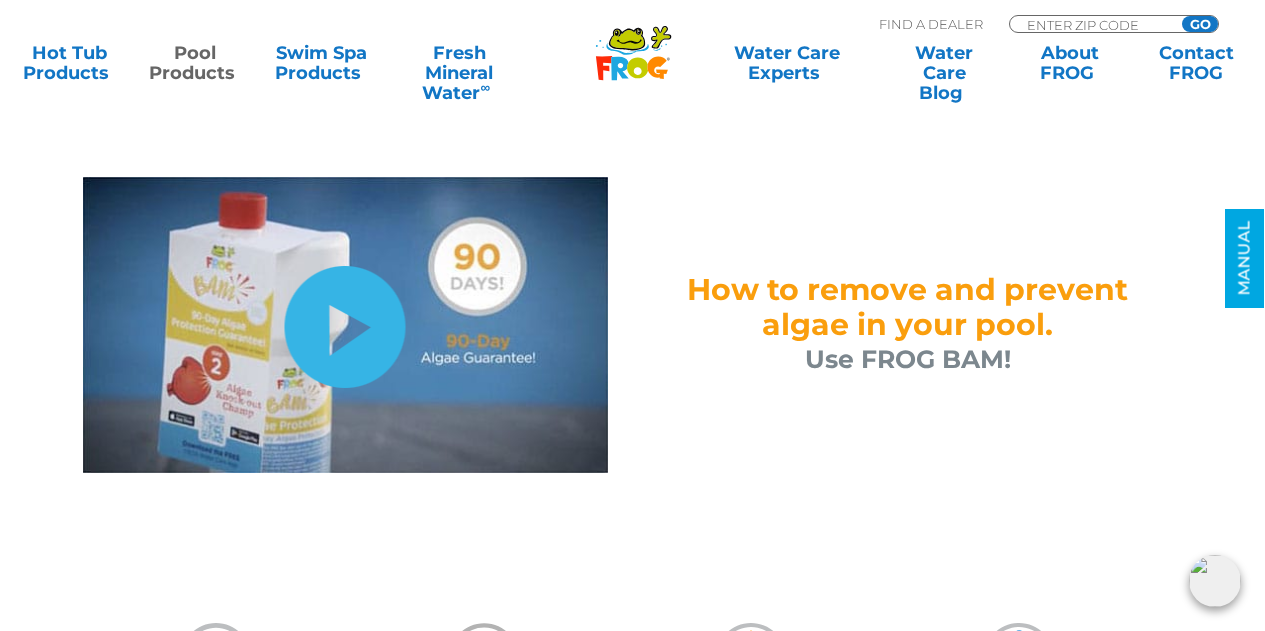 click on "hide-me" at bounding box center (345, 327) 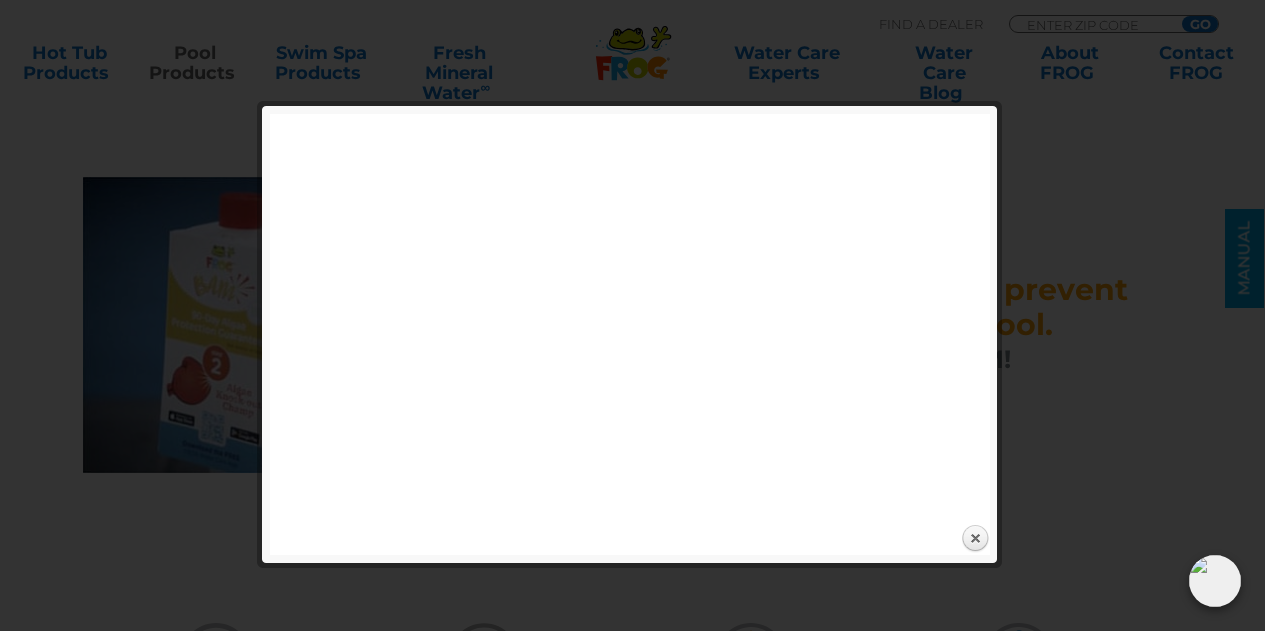 click on "Expand                                                                                                                                                             next                                                                                   previous                                                                                                                                                                                                                                                                                                                 Play                                                                                           Previous                                                                                           1/1 Next Close" at bounding box center [630, 334] 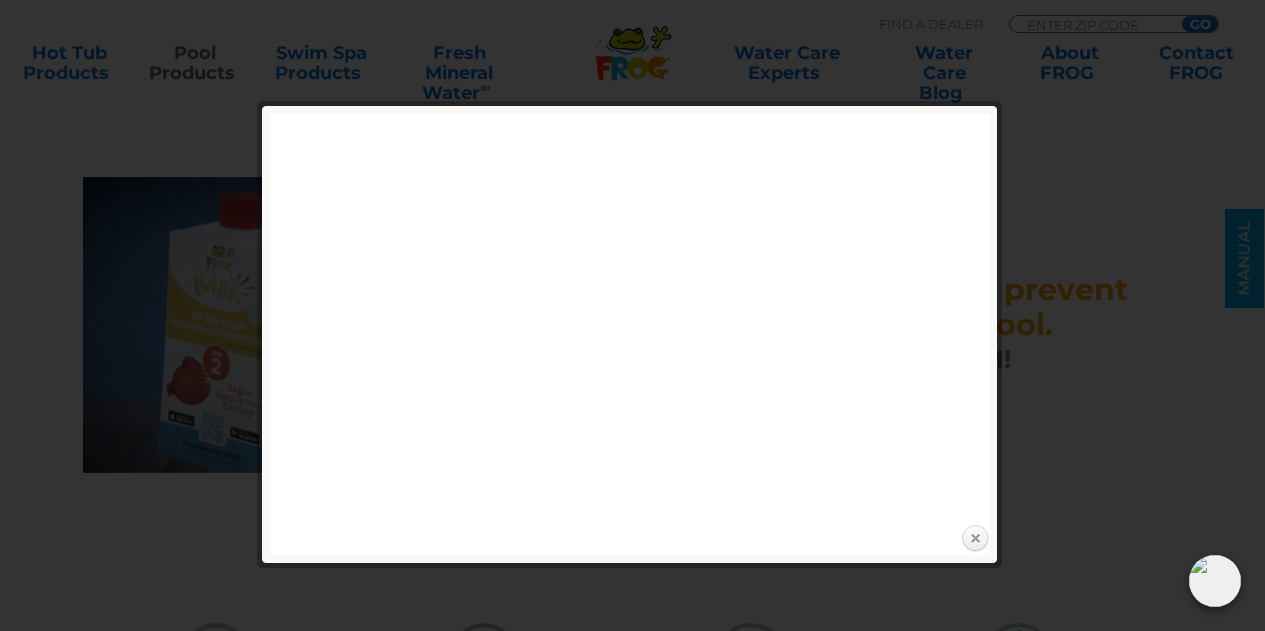 click on "Close" at bounding box center [975, 539] 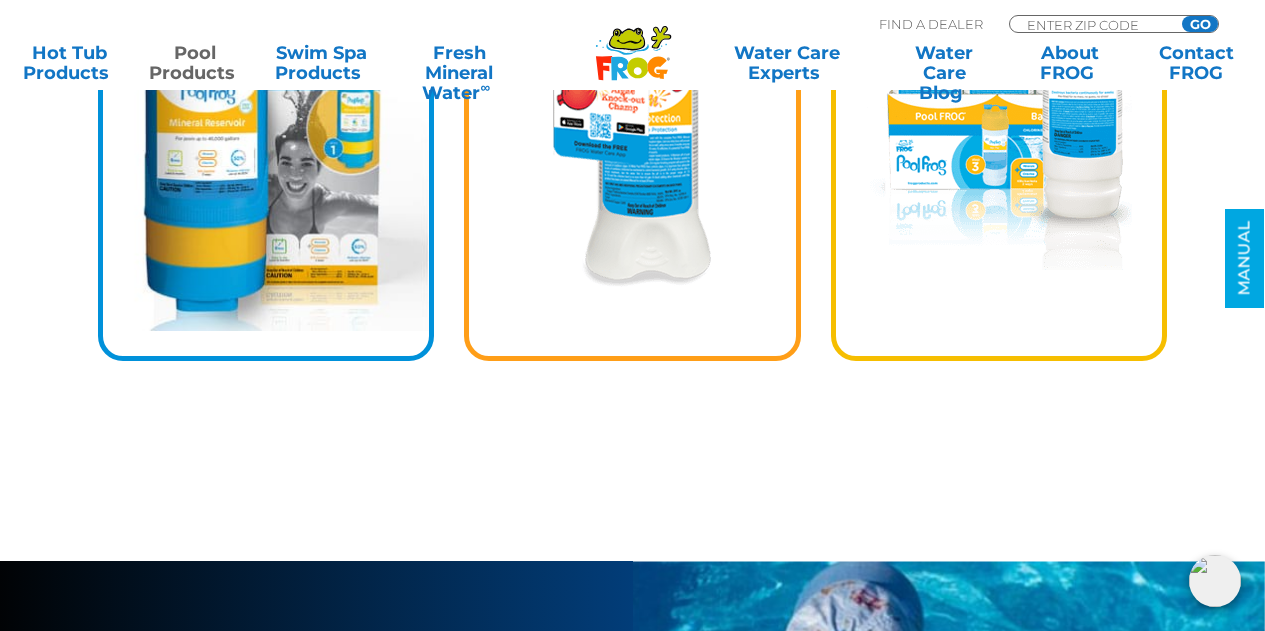 scroll, scrollTop: 5100, scrollLeft: 0, axis: vertical 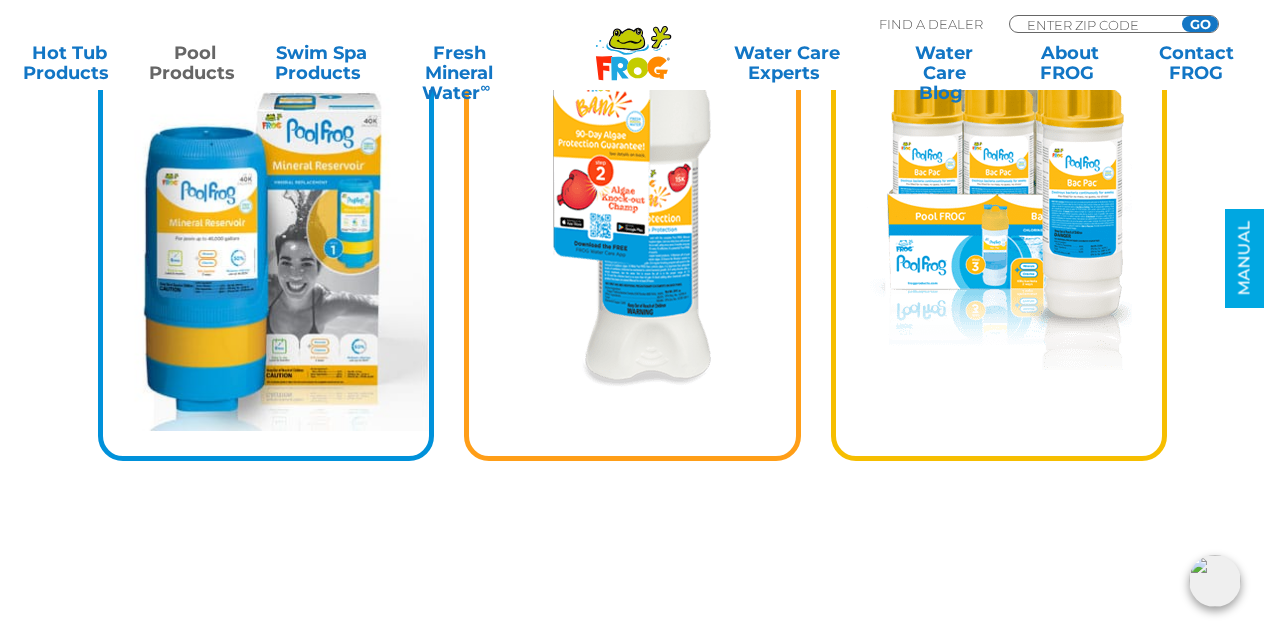 click at bounding box center [999, 213] 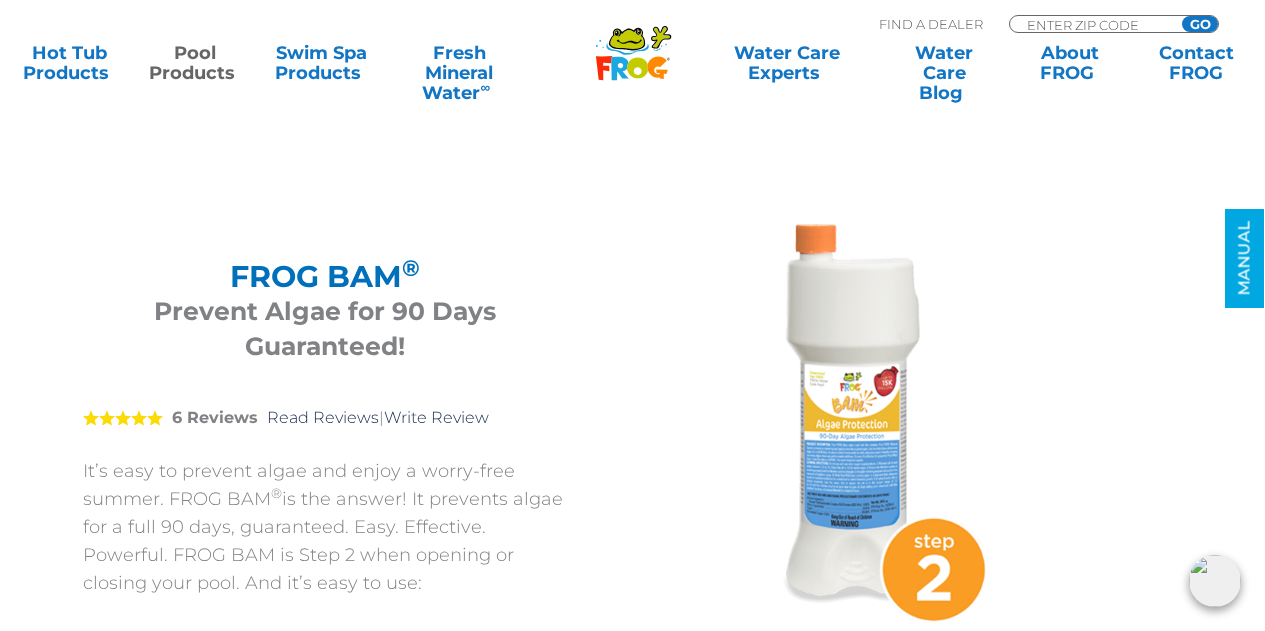 scroll, scrollTop: 0, scrollLeft: 0, axis: both 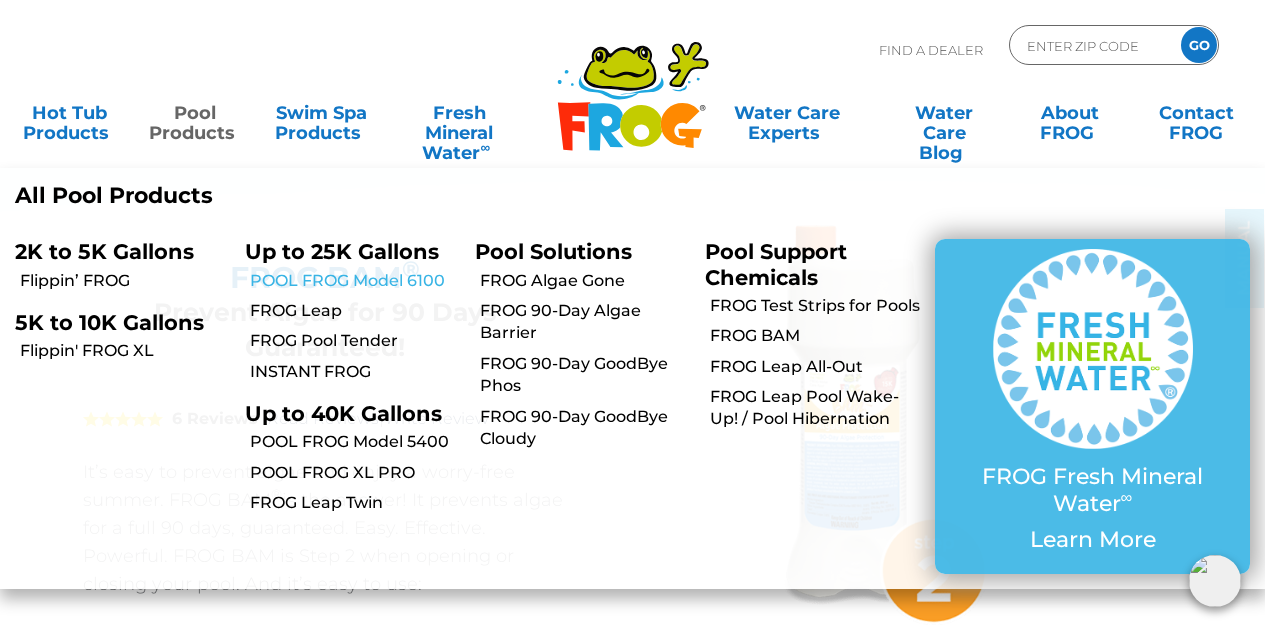 click on "POOL FROG Model 6100" at bounding box center (355, 281) 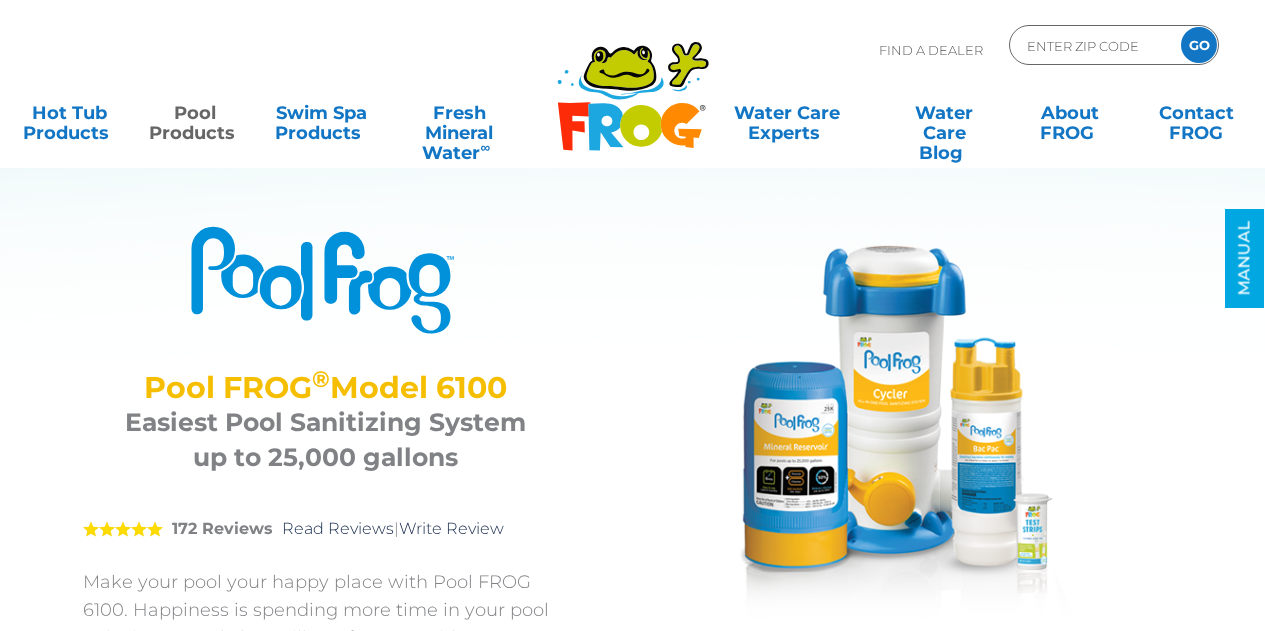 scroll, scrollTop: 0, scrollLeft: 0, axis: both 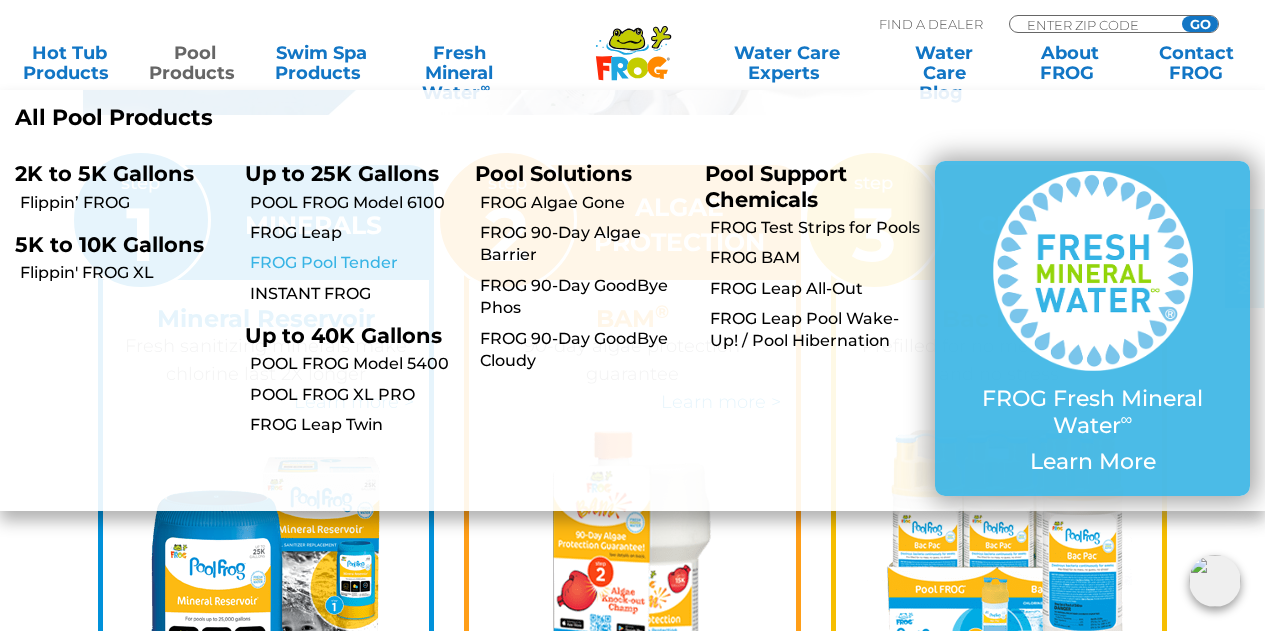 click on "FROG Pool Tender" at bounding box center (355, 263) 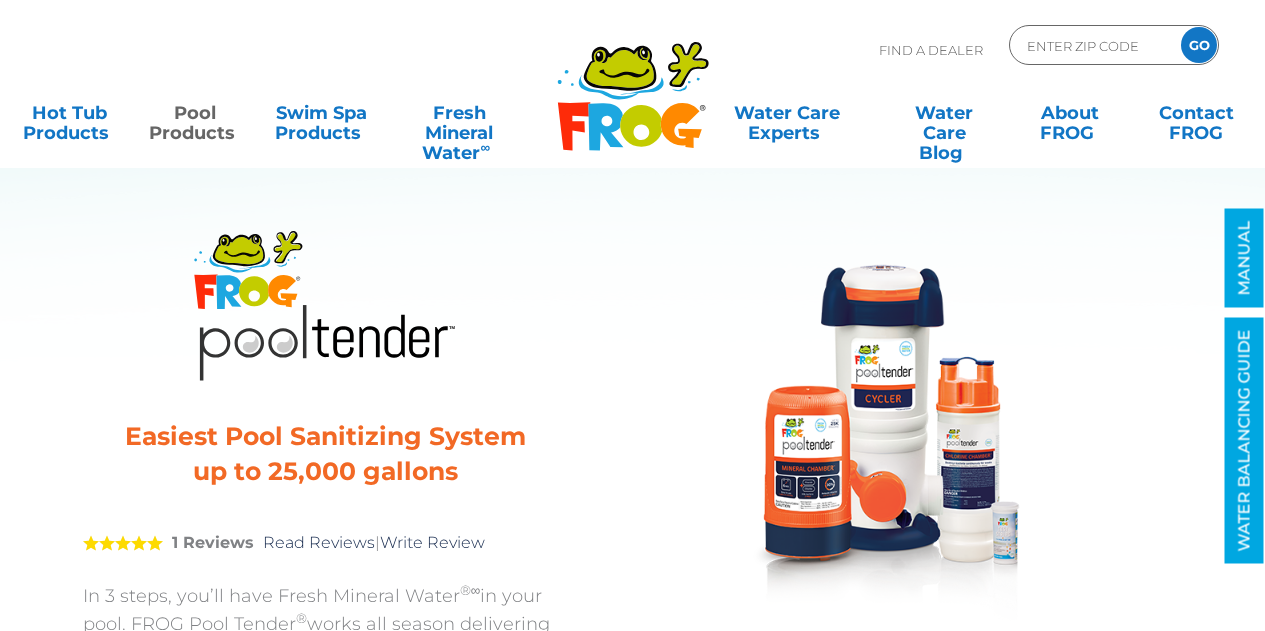 scroll, scrollTop: 0, scrollLeft: 0, axis: both 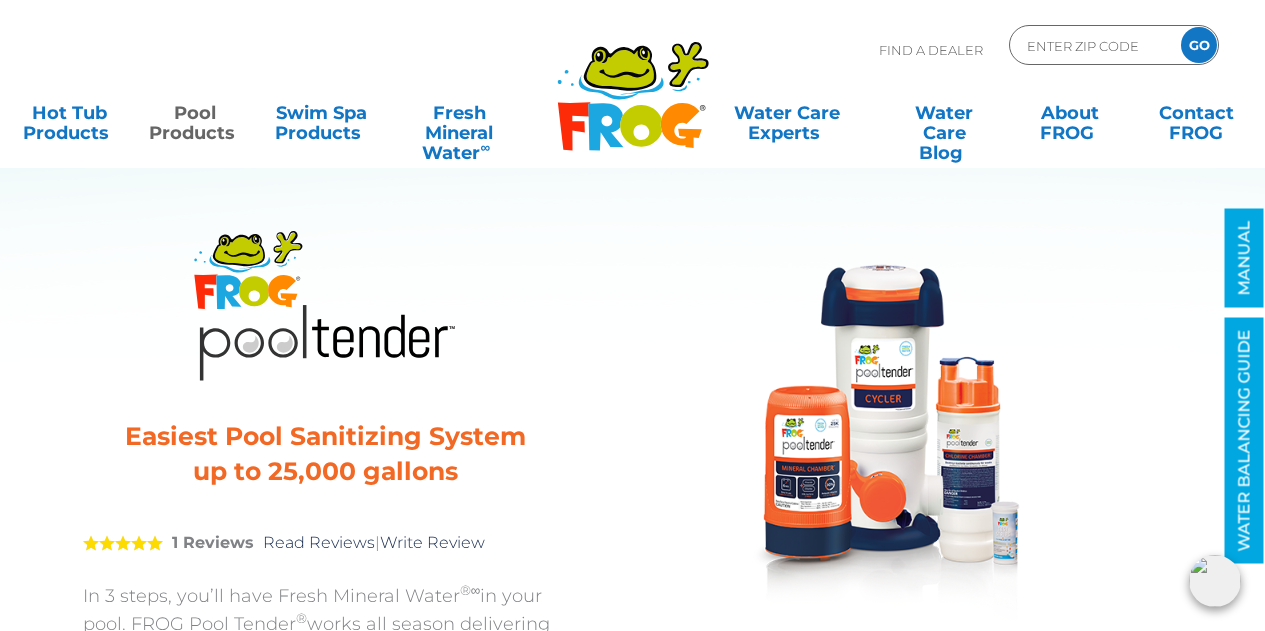 click 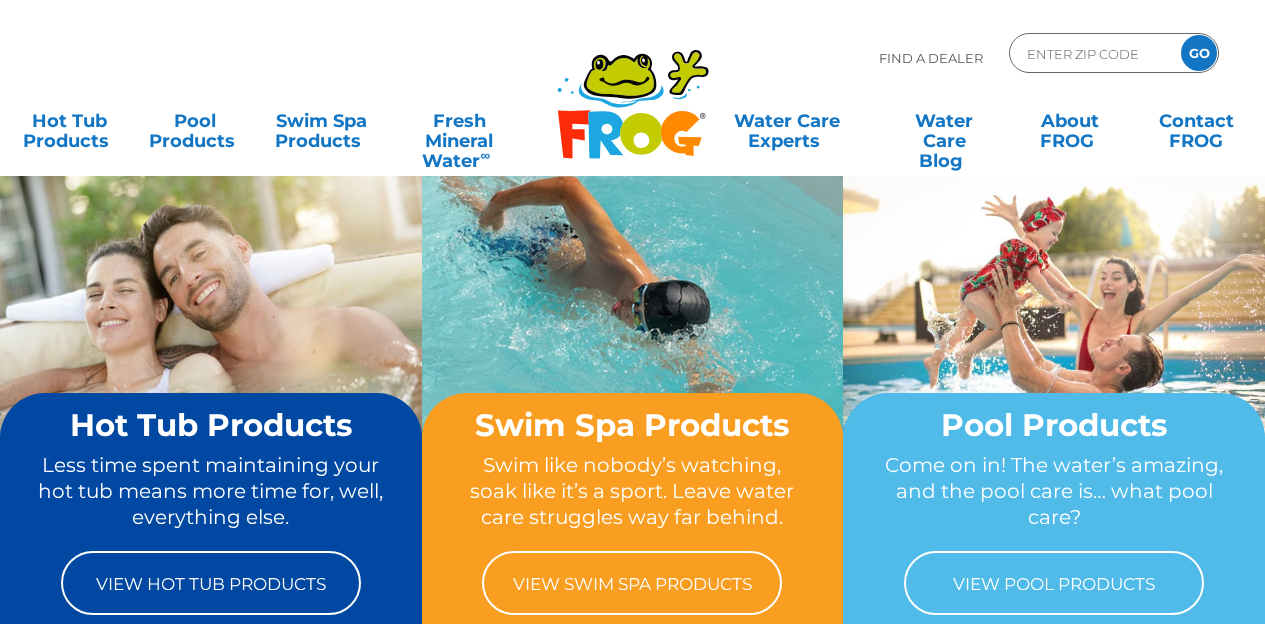 scroll, scrollTop: 0, scrollLeft: 0, axis: both 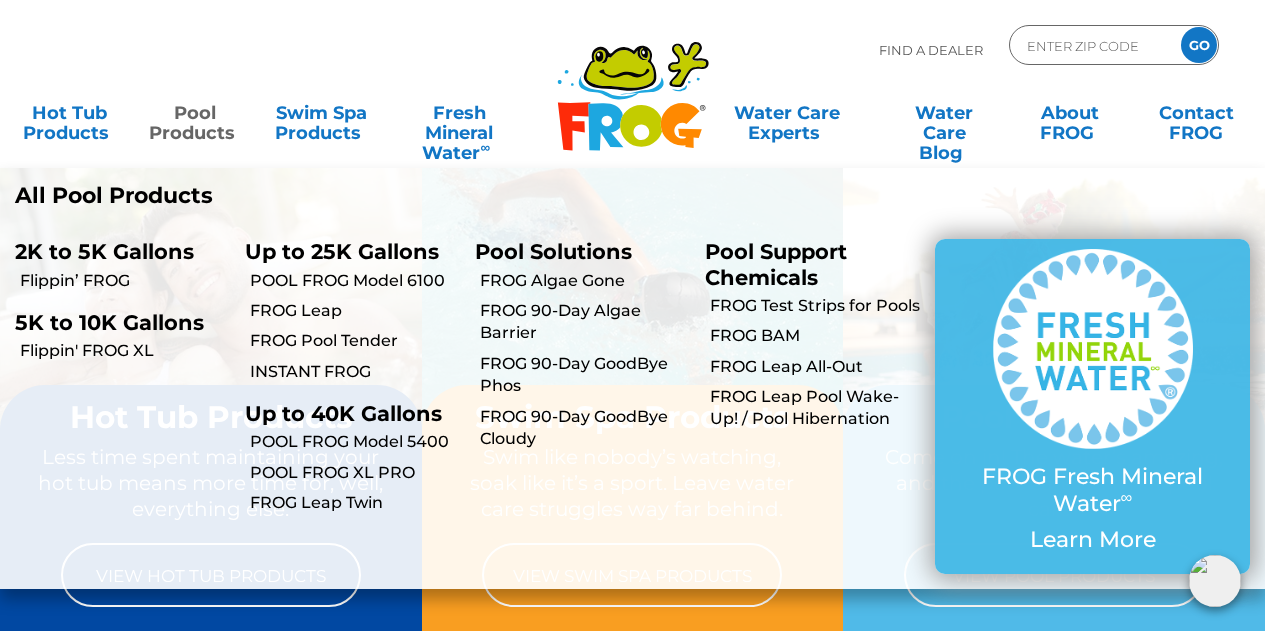 click on "All Pool Products" at bounding box center [316, 196] 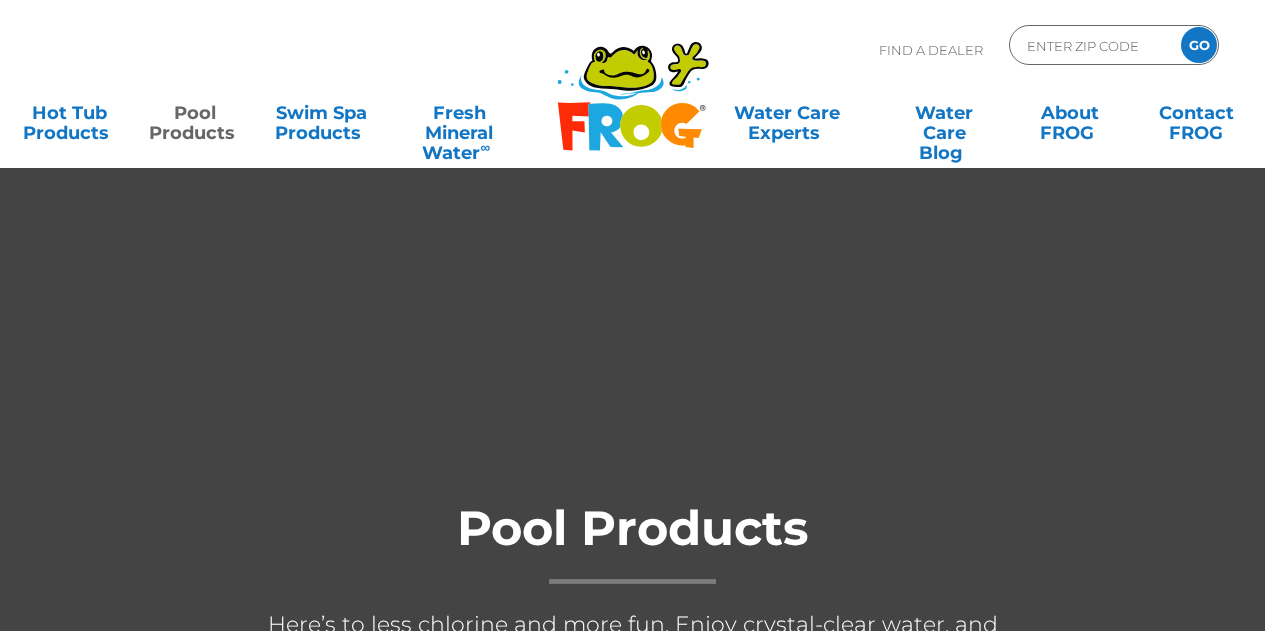 scroll, scrollTop: 0, scrollLeft: 0, axis: both 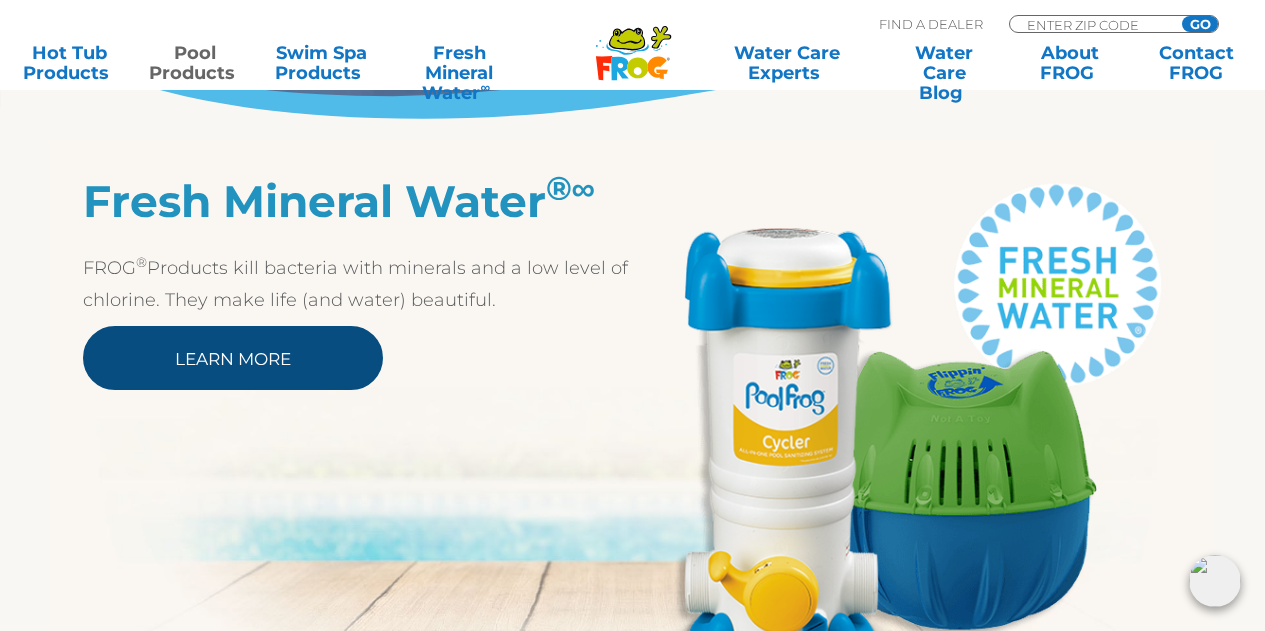 click on "Learn More" at bounding box center [233, 358] 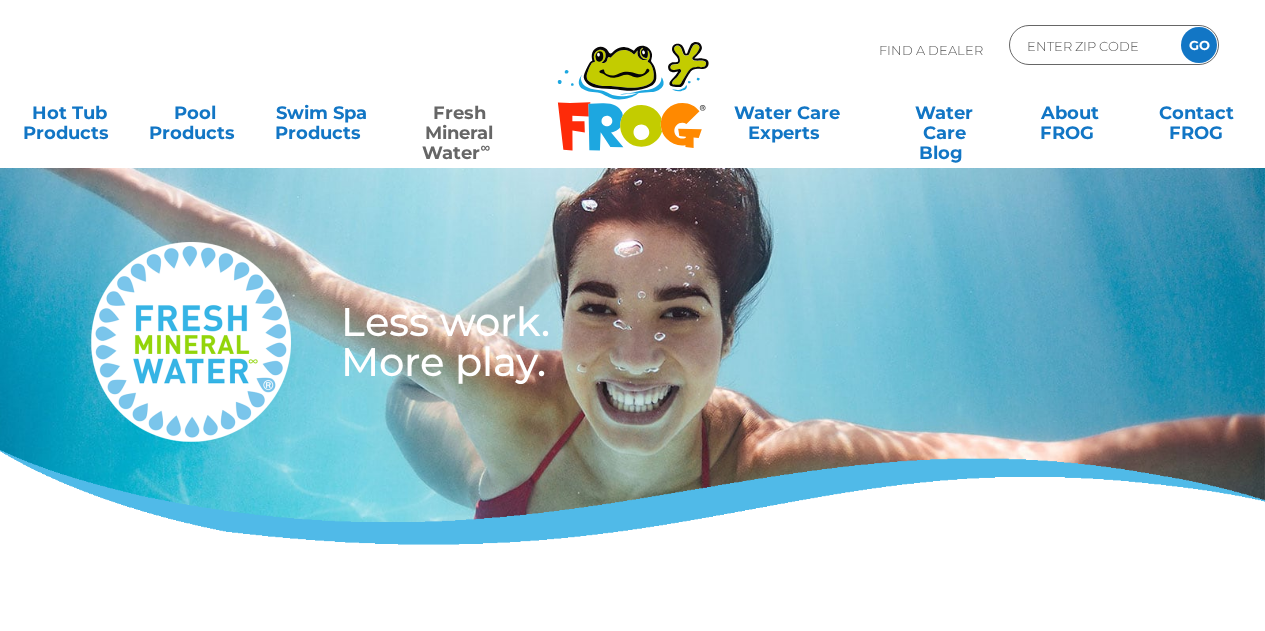 scroll, scrollTop: 0, scrollLeft: 0, axis: both 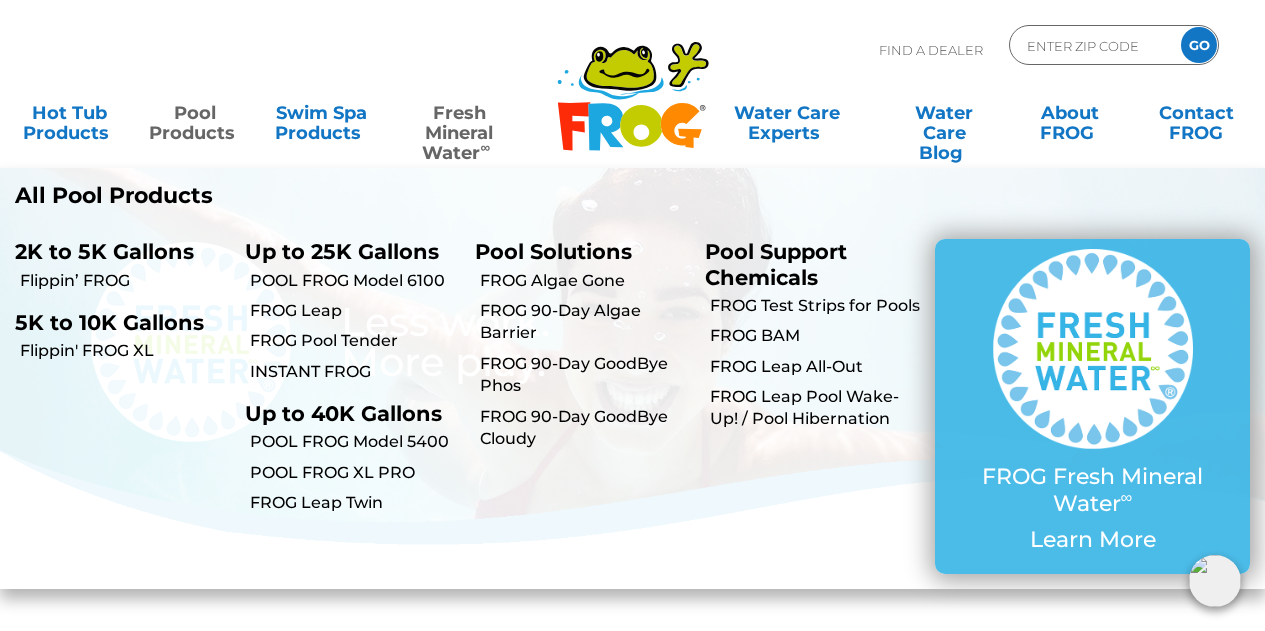 click on "Pool  Products" at bounding box center (195, 113) 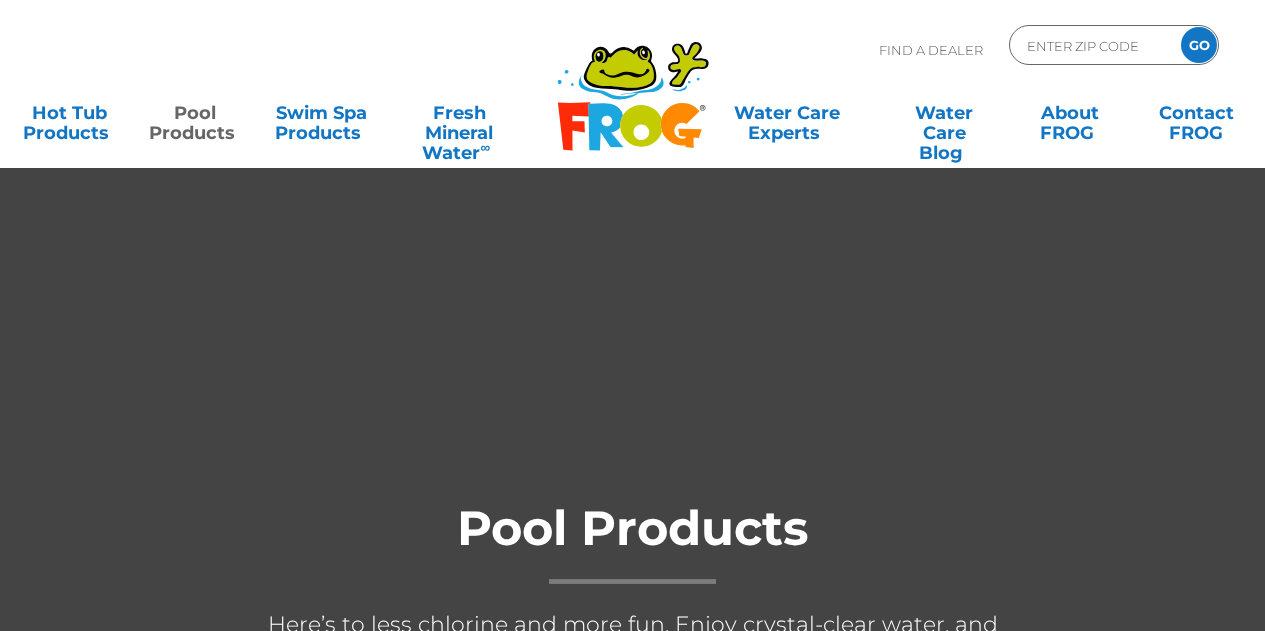 scroll, scrollTop: 0, scrollLeft: 0, axis: both 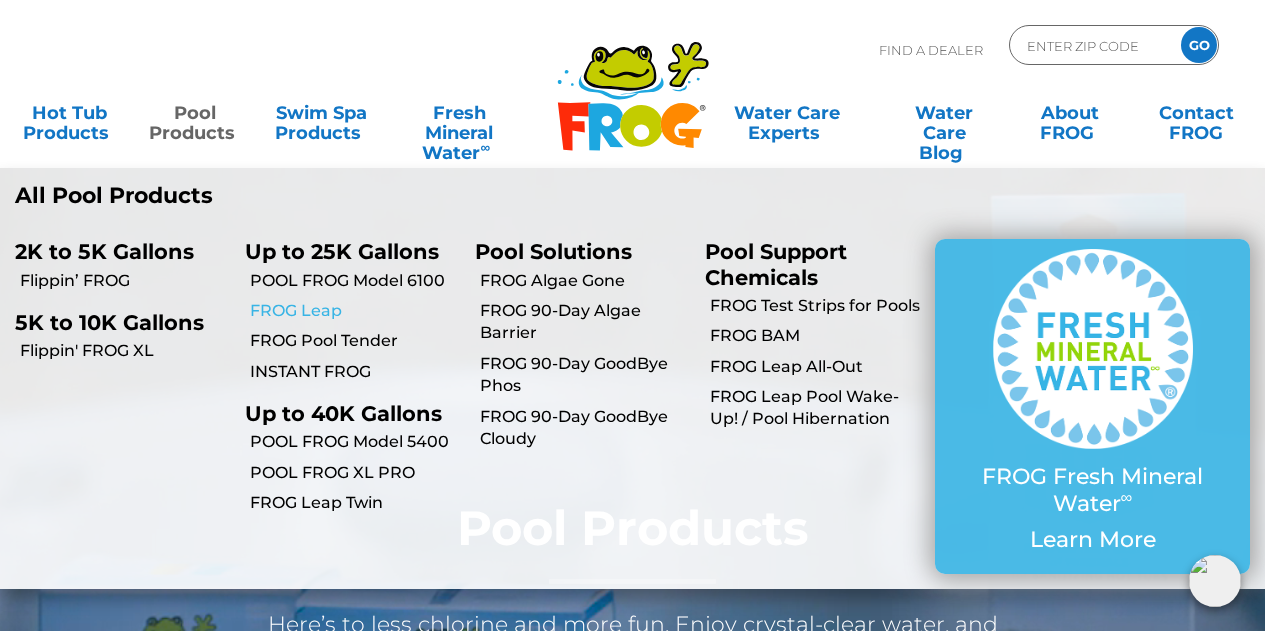 click on "FROG Leap" at bounding box center (355, 311) 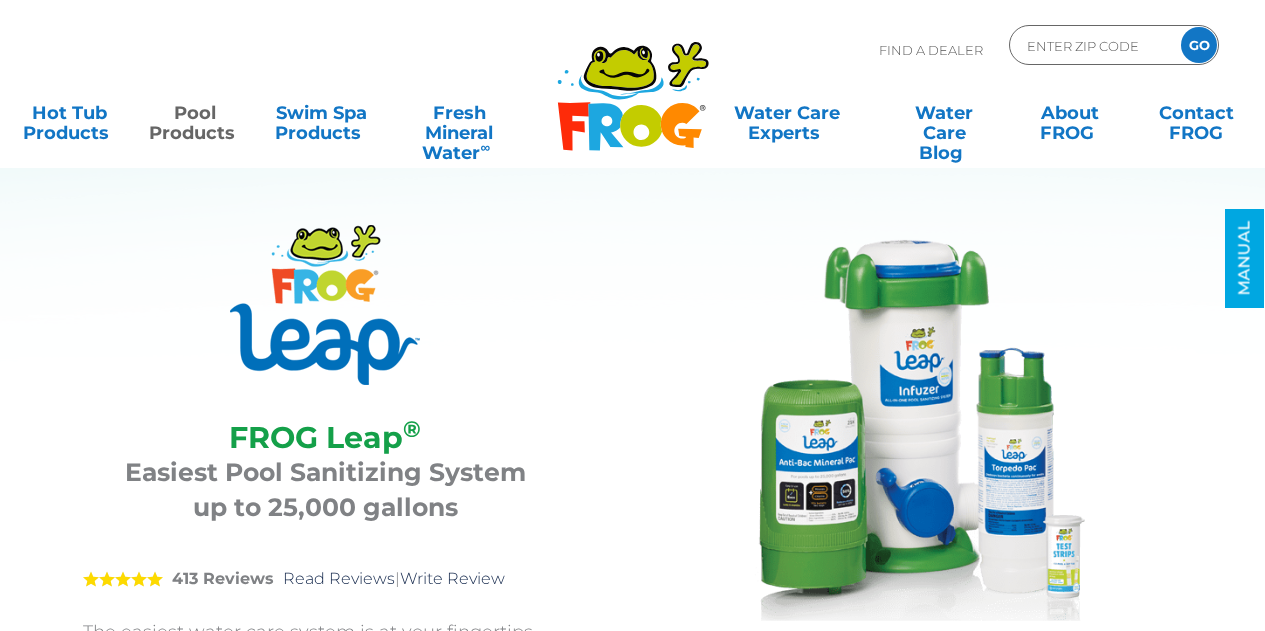 scroll, scrollTop: 0, scrollLeft: 0, axis: both 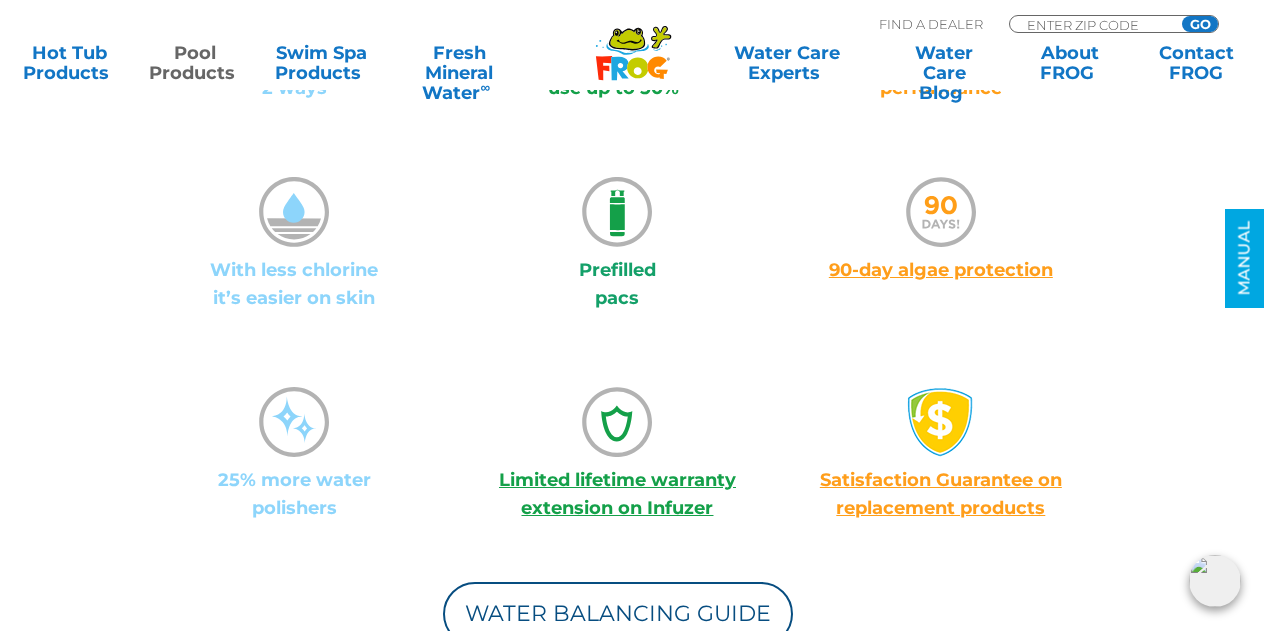 click on "90-day algae protection" at bounding box center [941, 270] 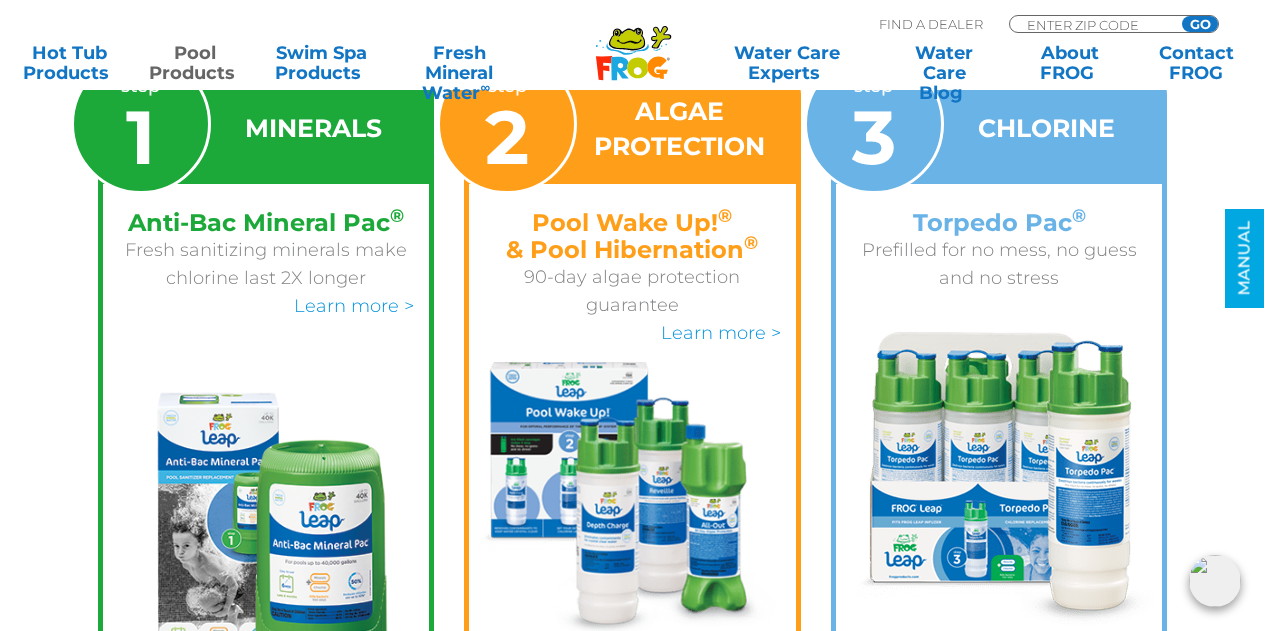scroll, scrollTop: 3100, scrollLeft: 0, axis: vertical 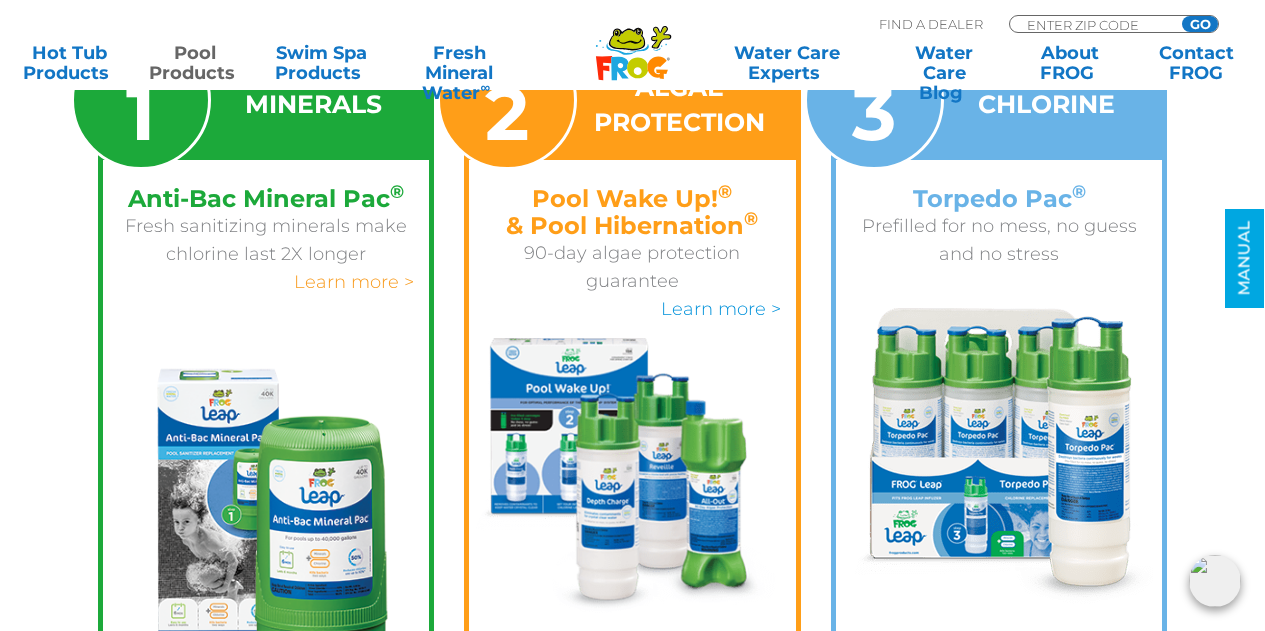 click on "Learn more >" at bounding box center [354, 282] 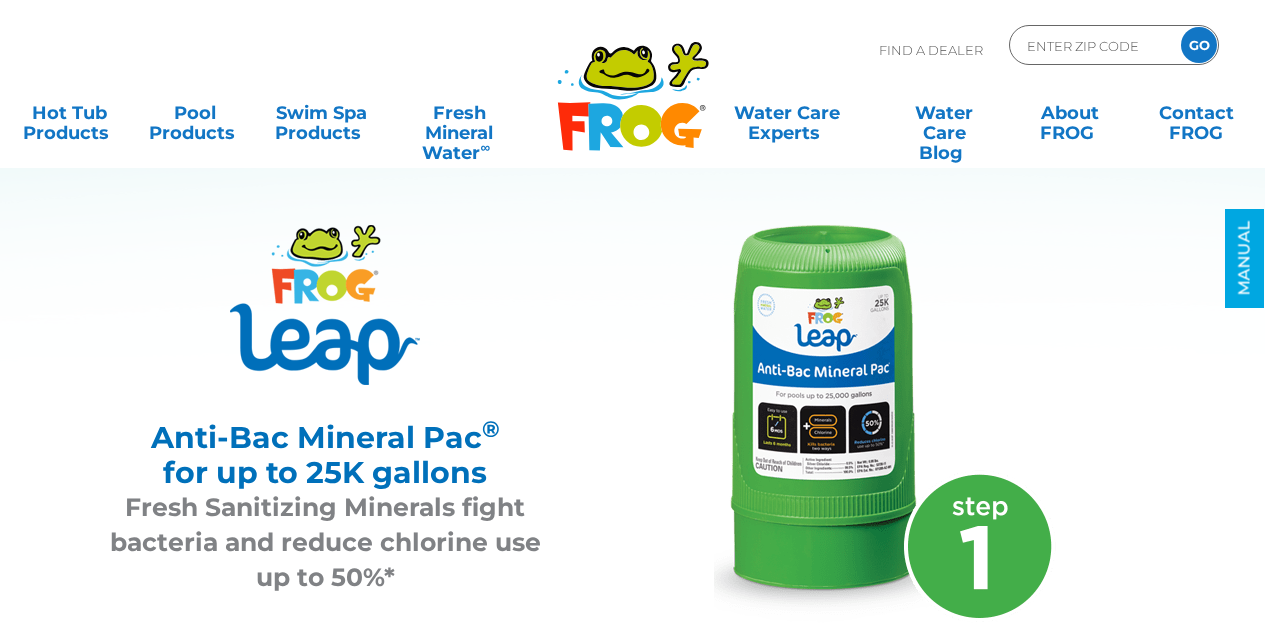 scroll, scrollTop: 0, scrollLeft: 0, axis: both 